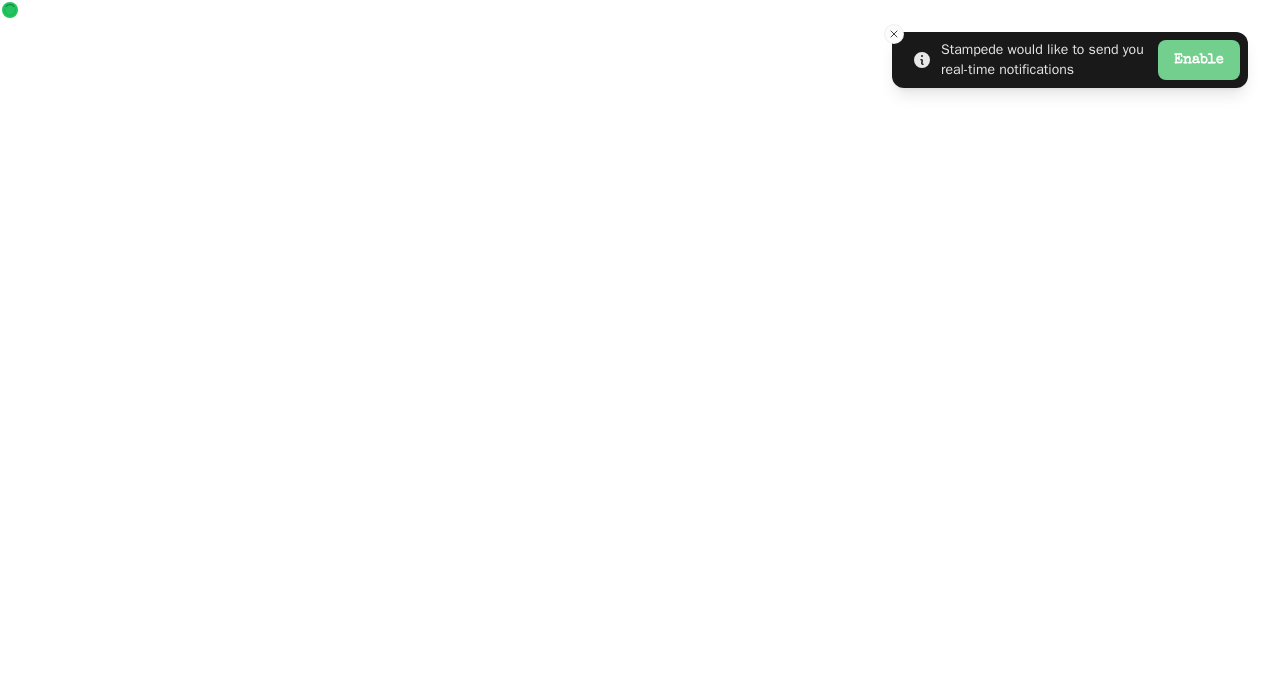 scroll, scrollTop: 0, scrollLeft: 0, axis: both 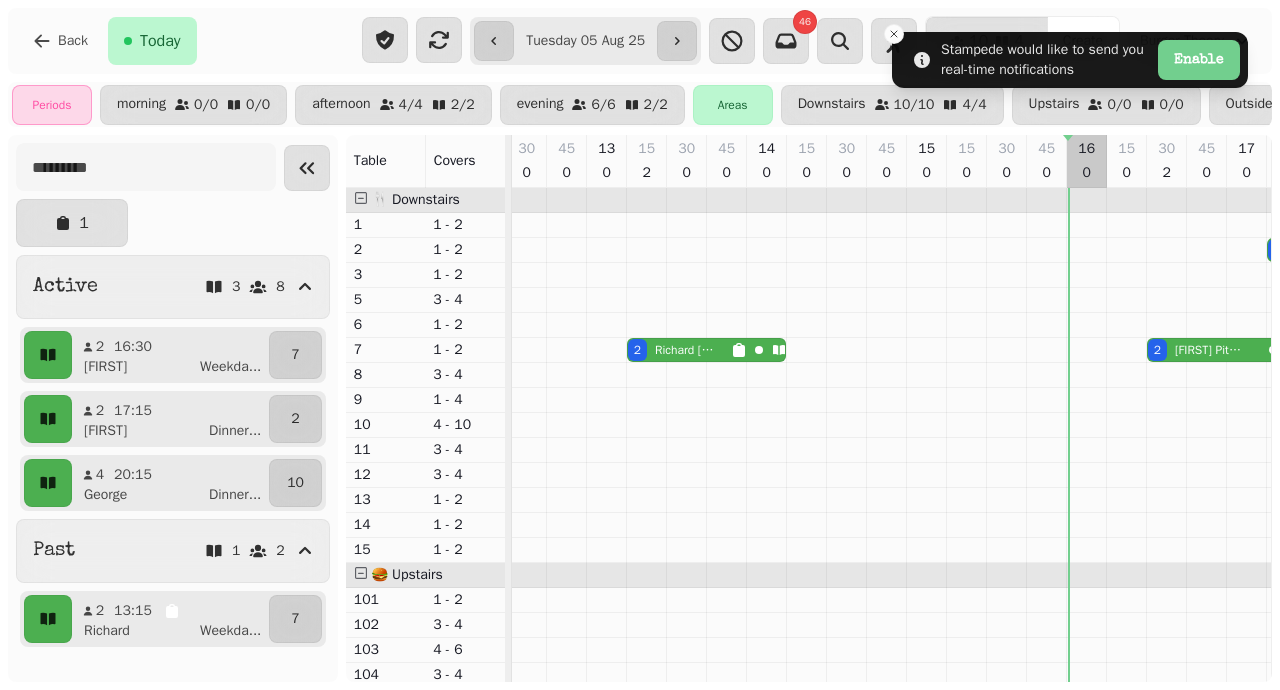 select on "*" 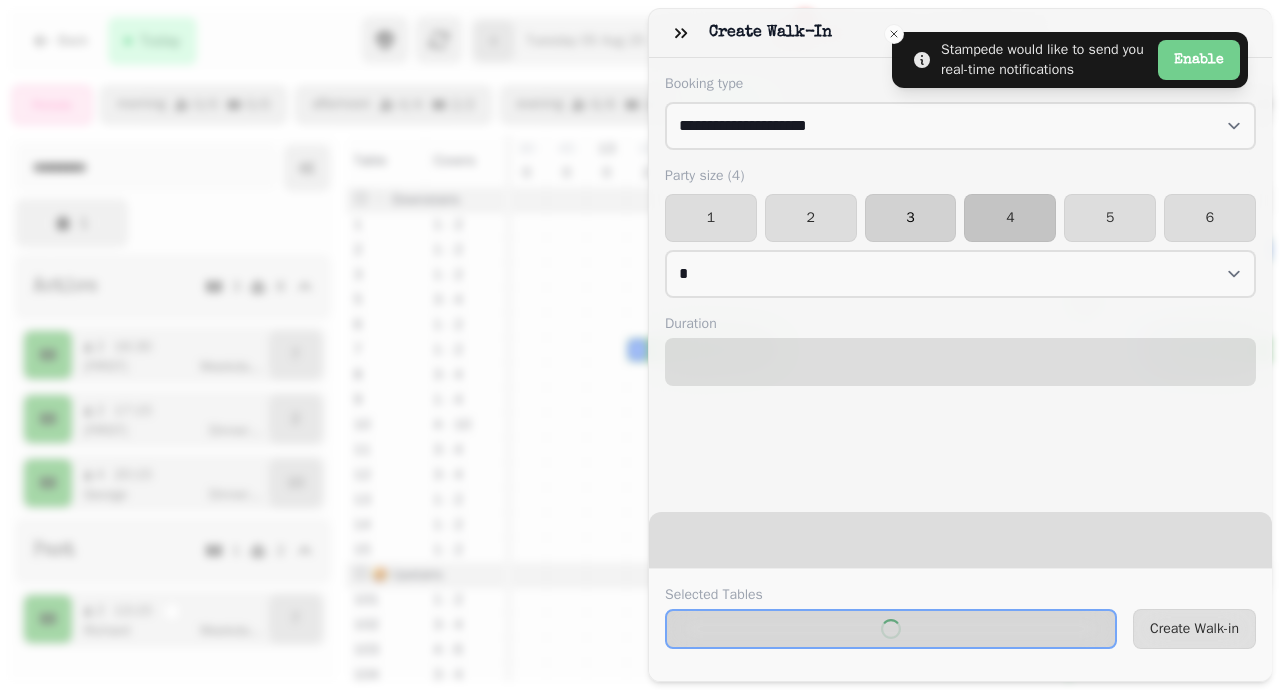 select on "****" 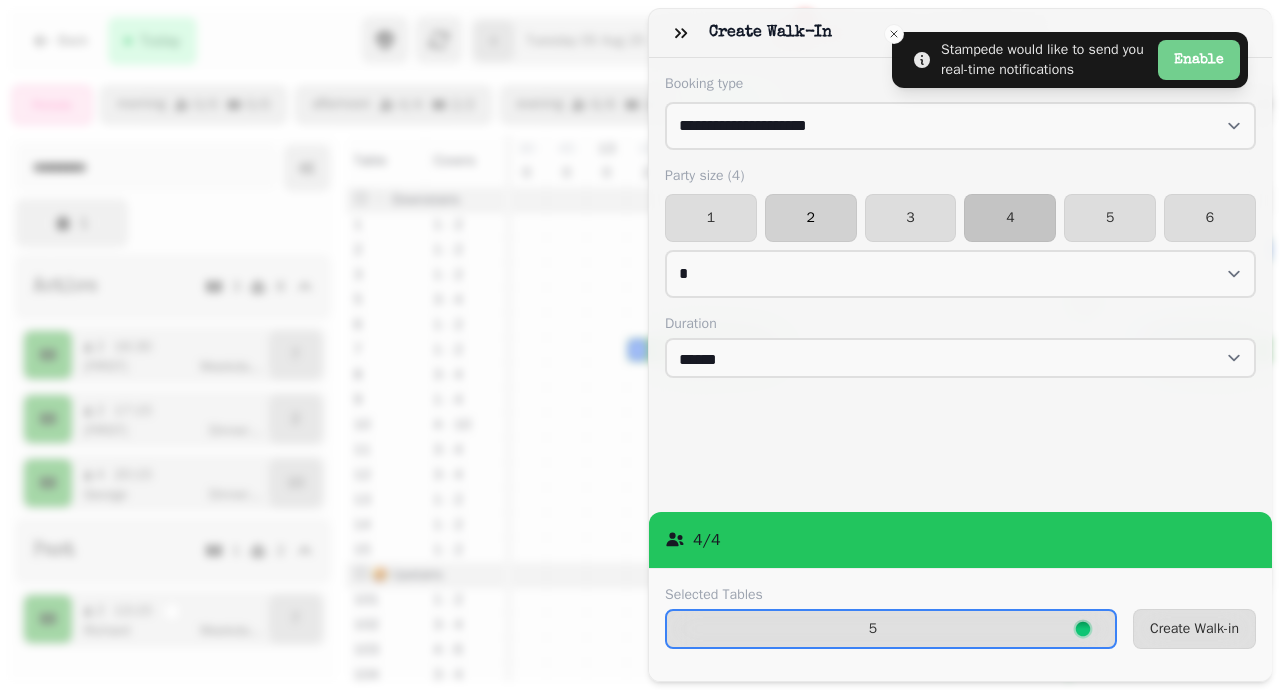 click on "2" at bounding box center (811, 218) 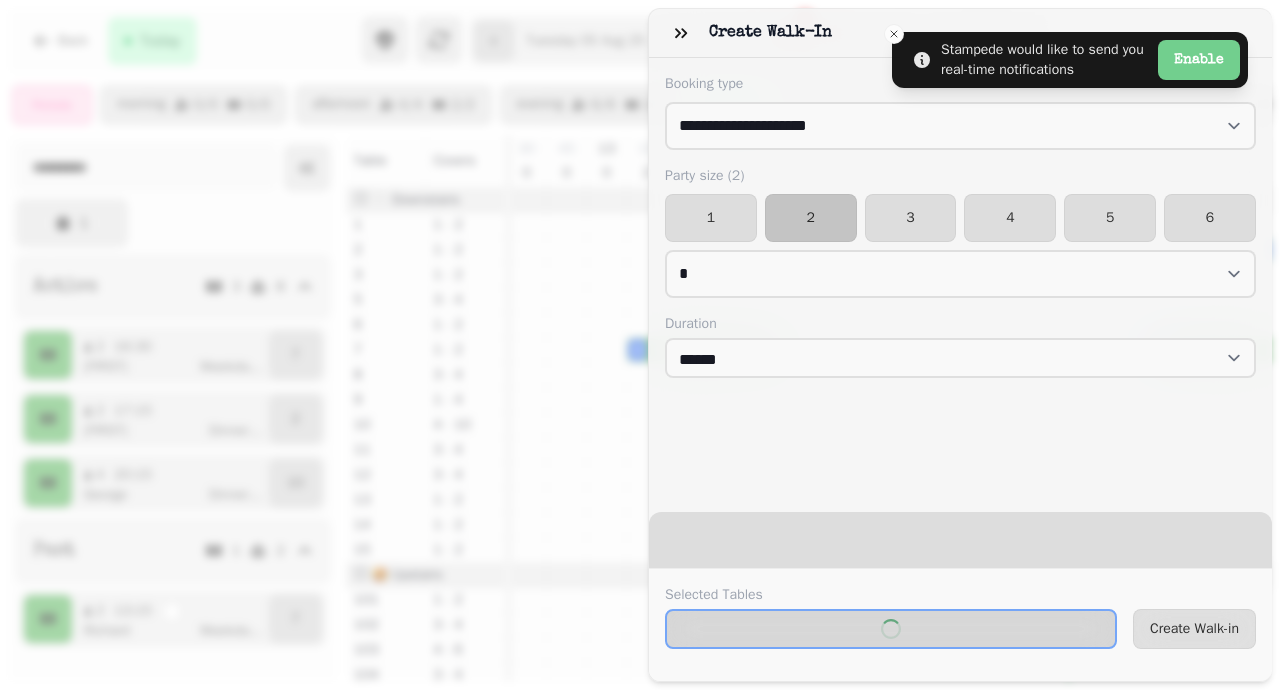 select on "****" 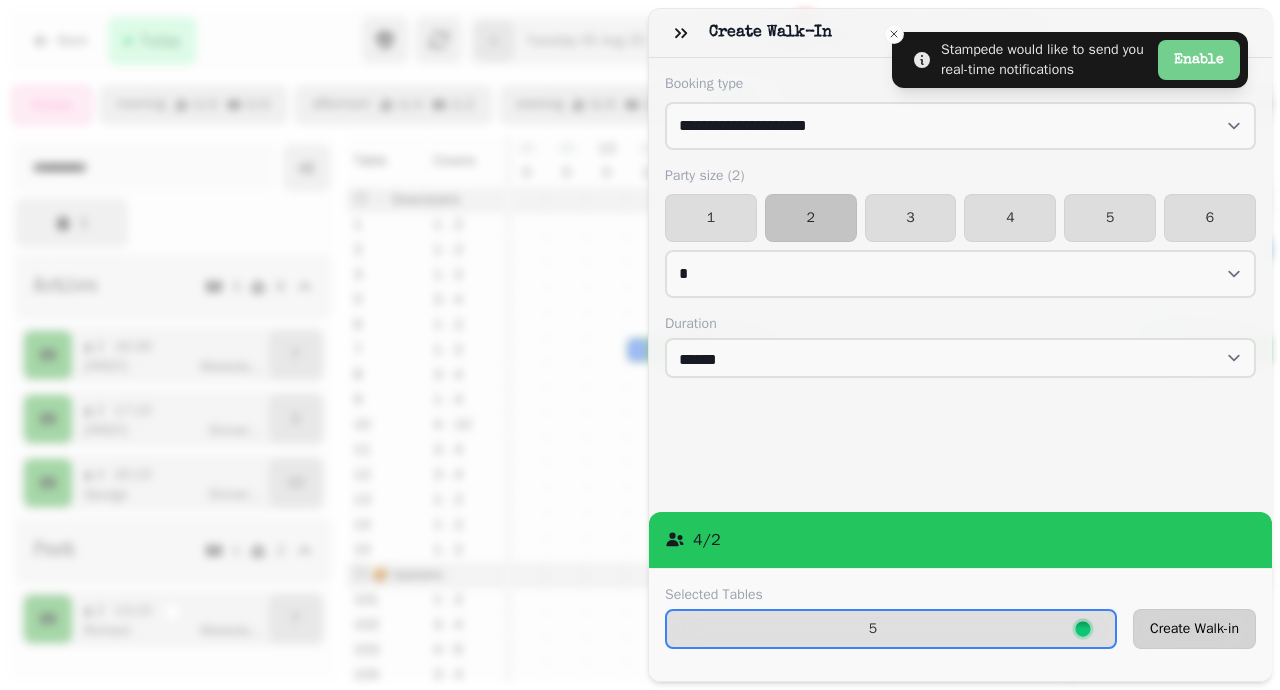 click on "Create Walk-in" at bounding box center [1194, 629] 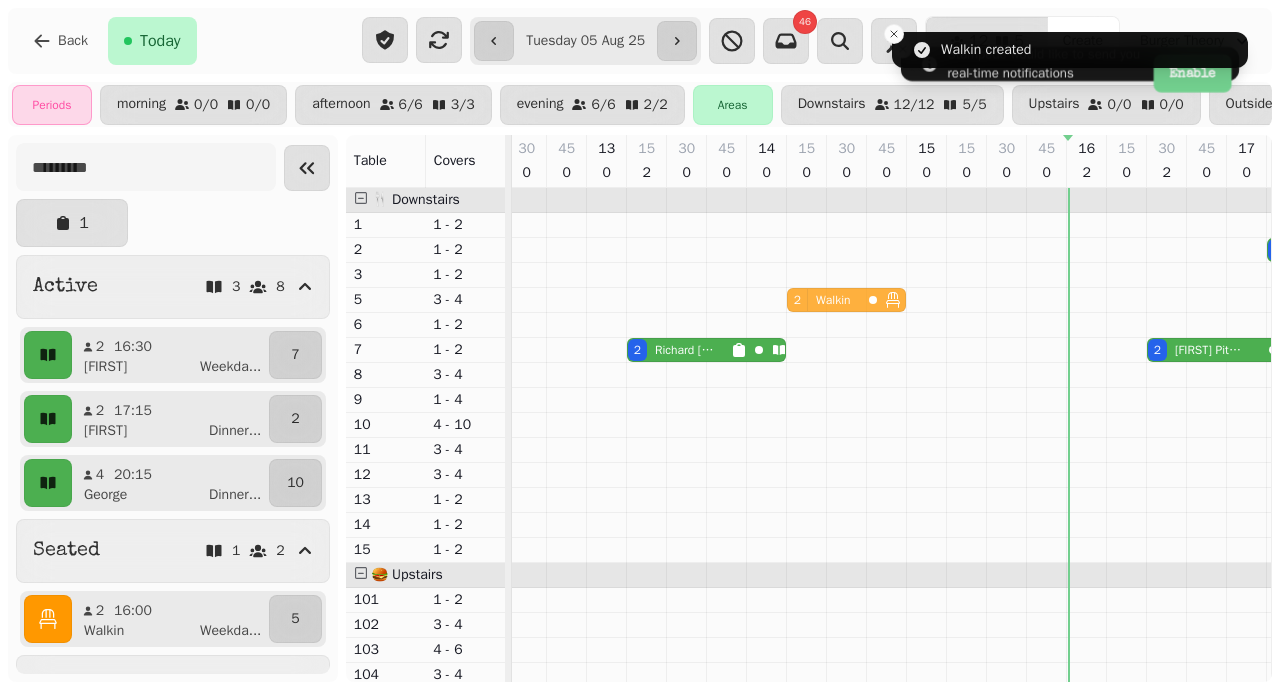 drag, startPoint x: 893, startPoint y: 303, endPoint x: 810, endPoint y: 305, distance: 83.02409 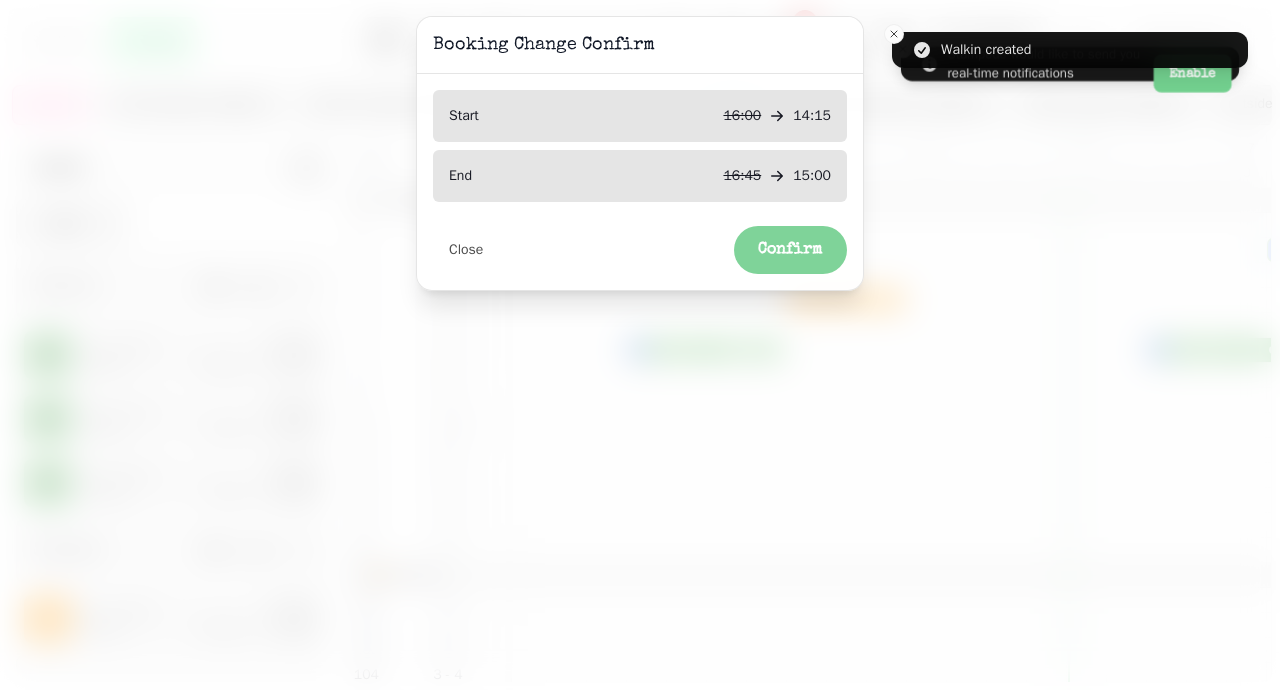 click on "Confirm" at bounding box center [790, 250] 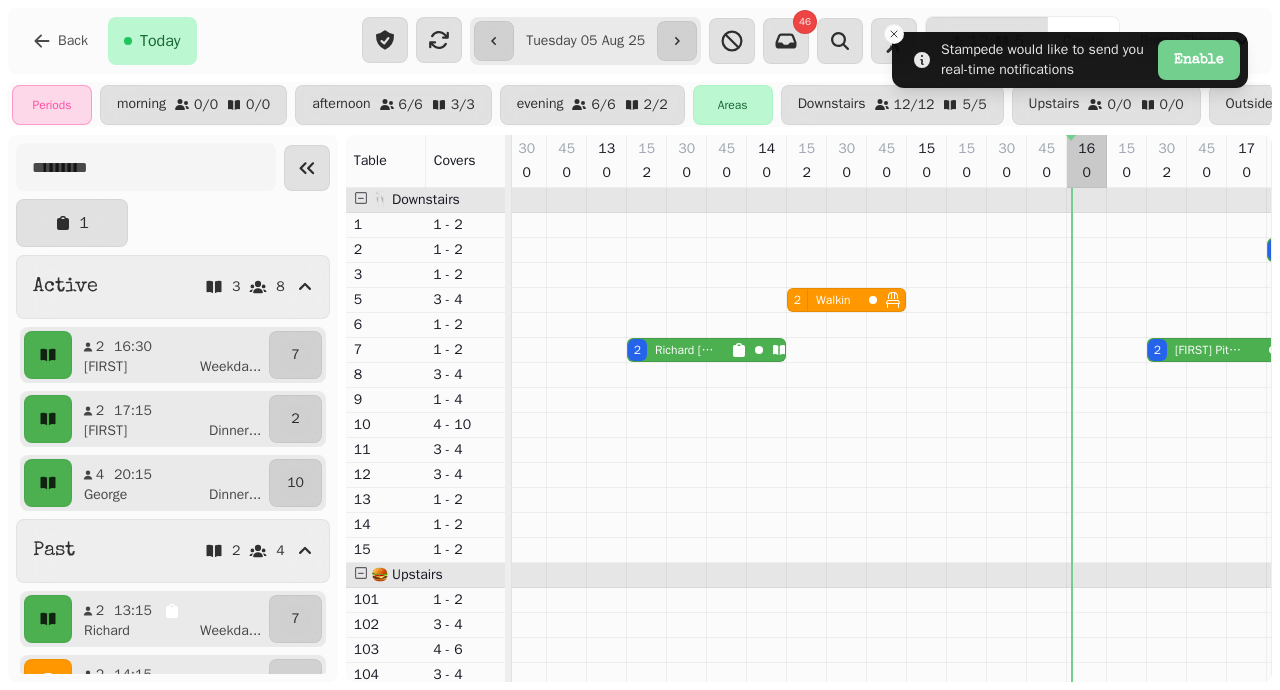 select on "*" 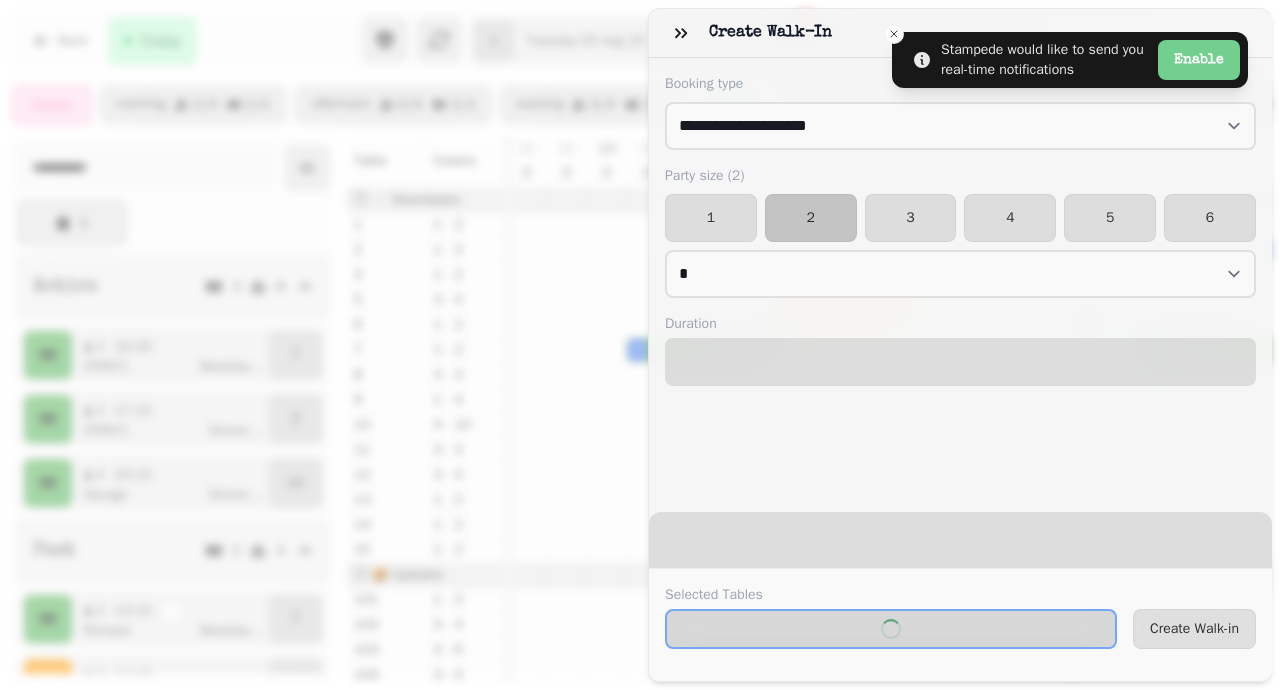 select on "****" 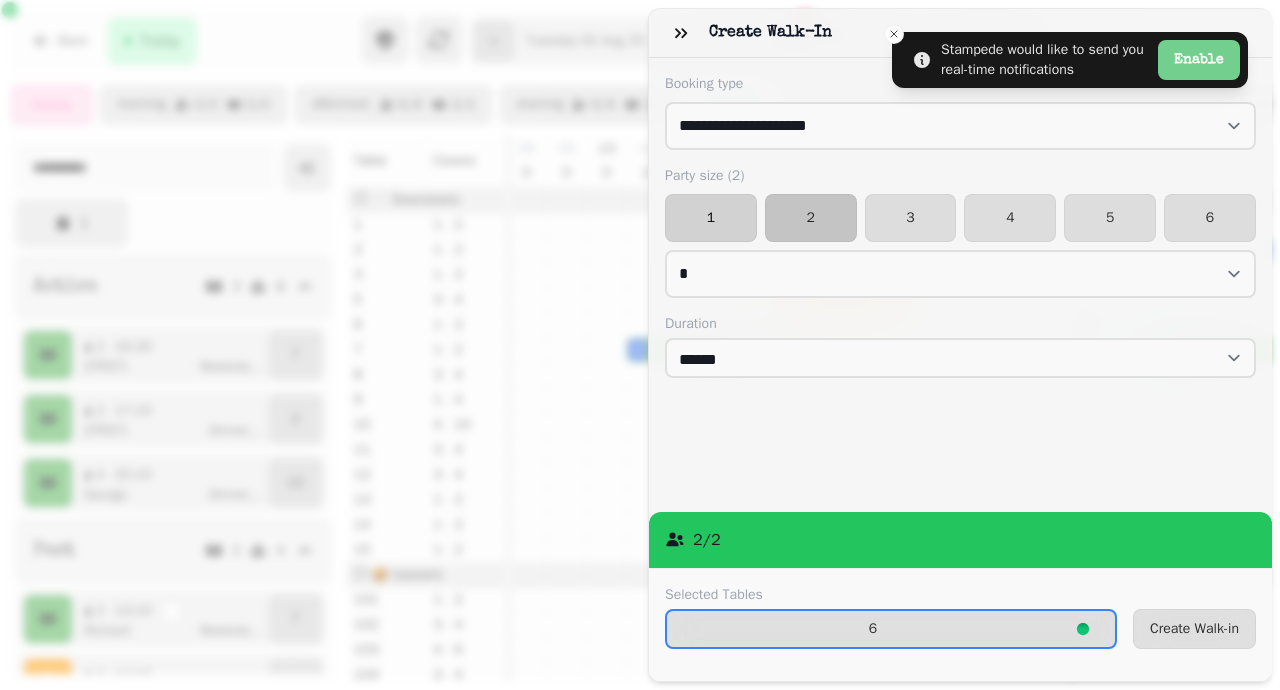 click on "1" at bounding box center [711, 218] 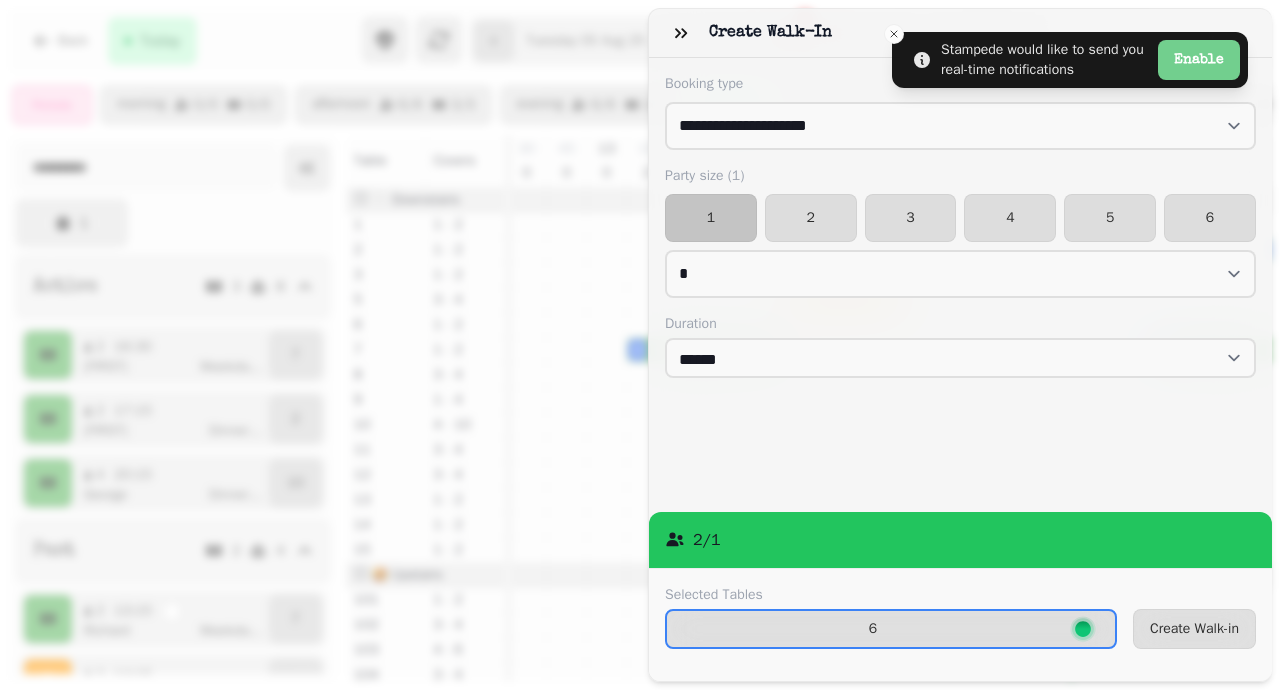 click on "Create Walk-in" at bounding box center (1194, 629) 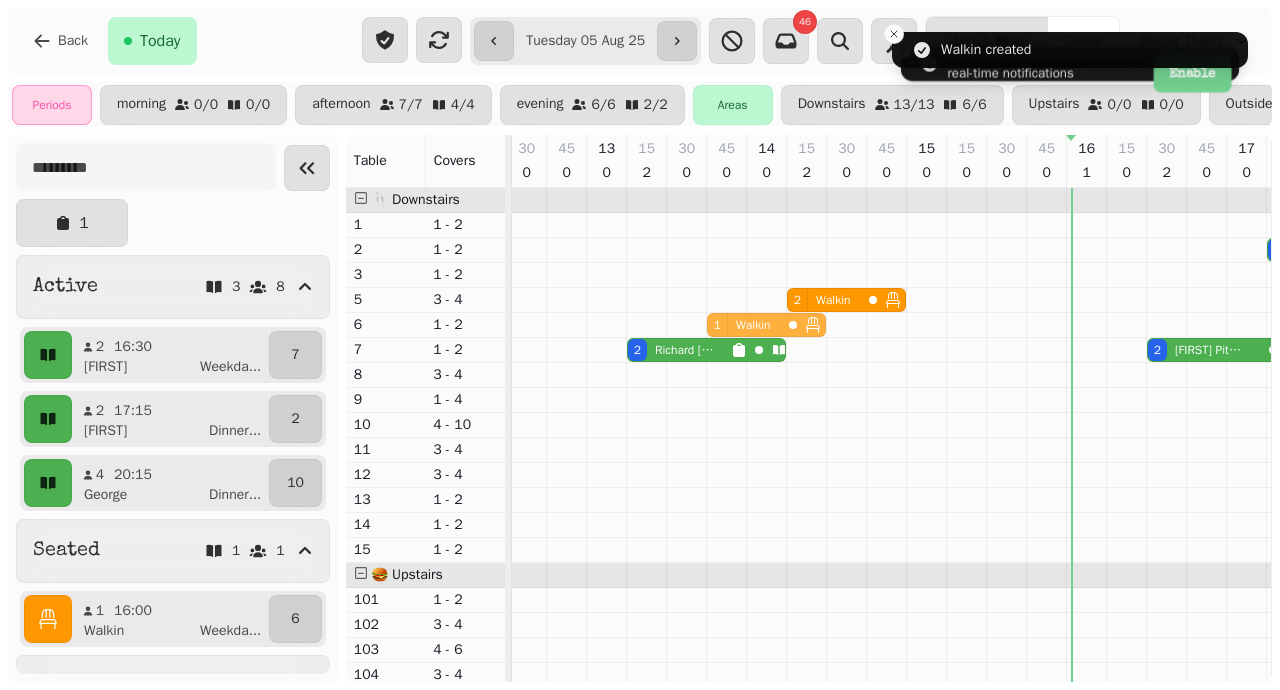 drag, startPoint x: 867, startPoint y: 350, endPoint x: 706, endPoint y: 327, distance: 162.63457 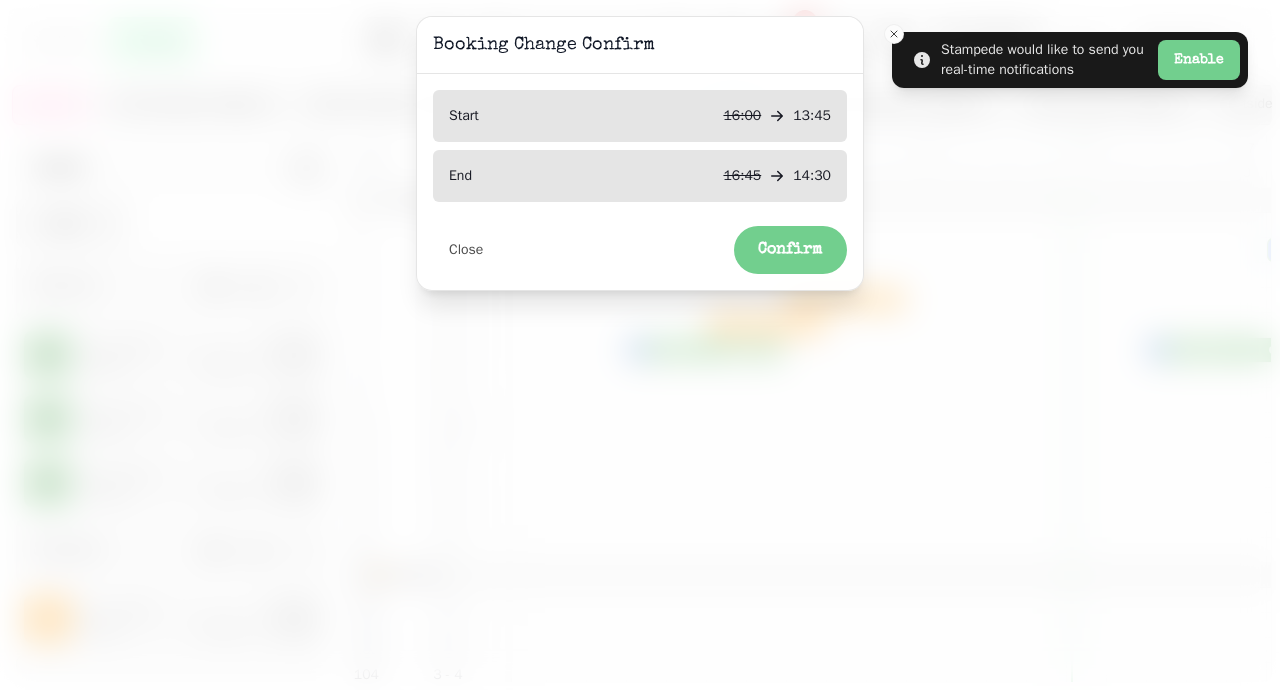 click on "Confirm" at bounding box center (790, 250) 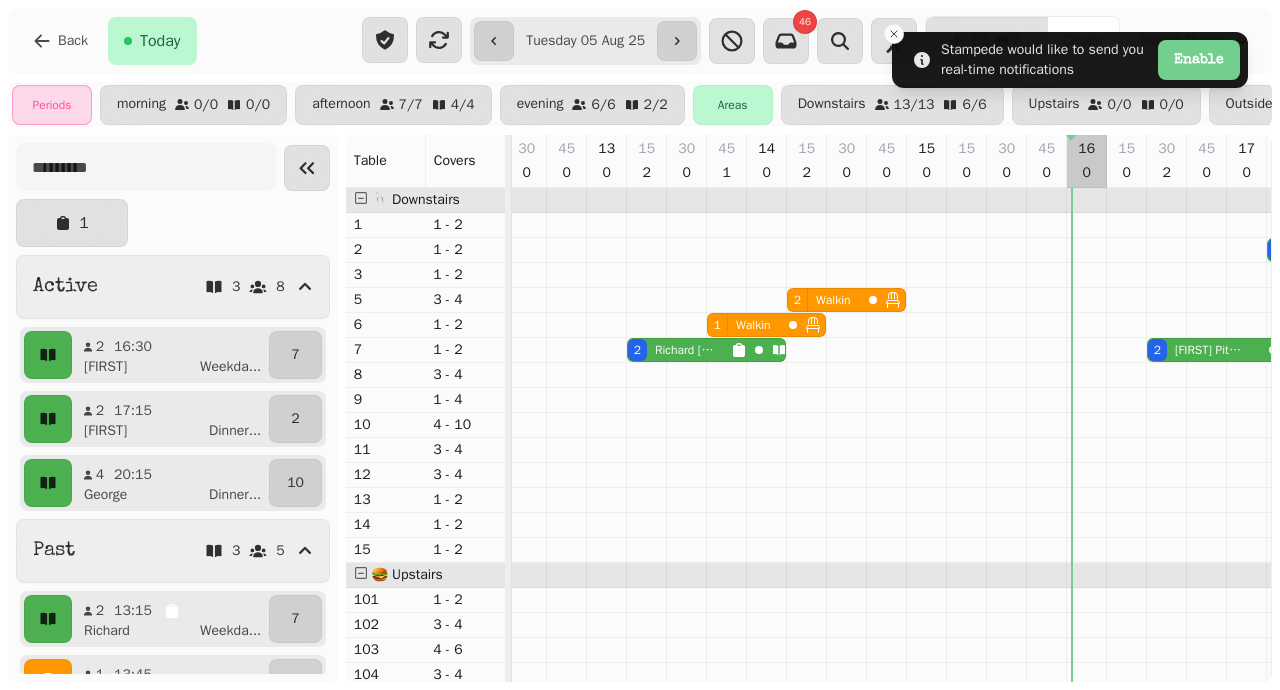 select on "*" 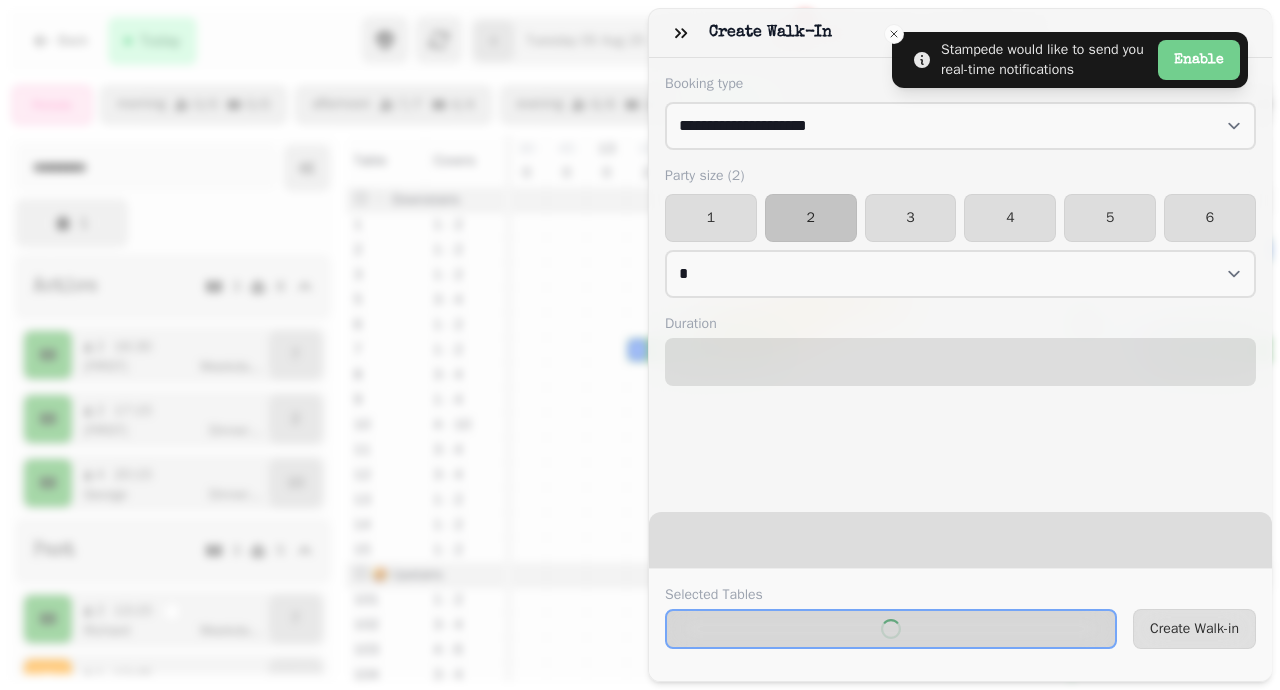 select on "****" 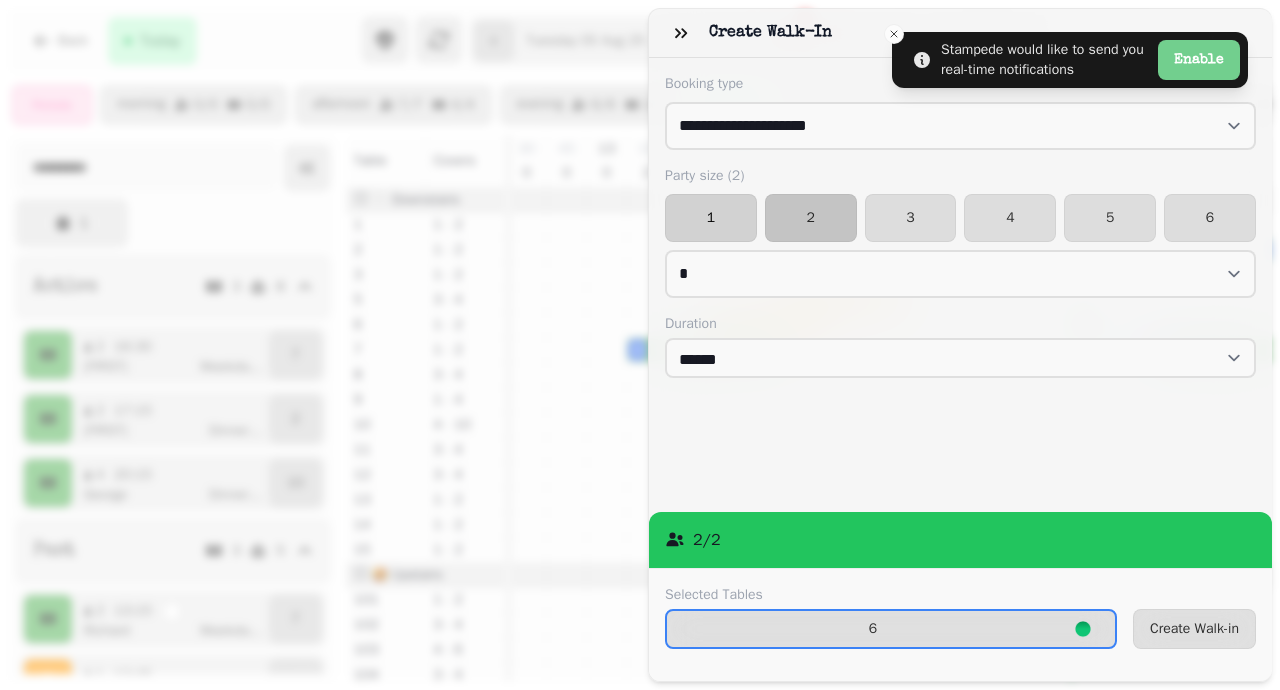 click on "1" at bounding box center (711, 218) 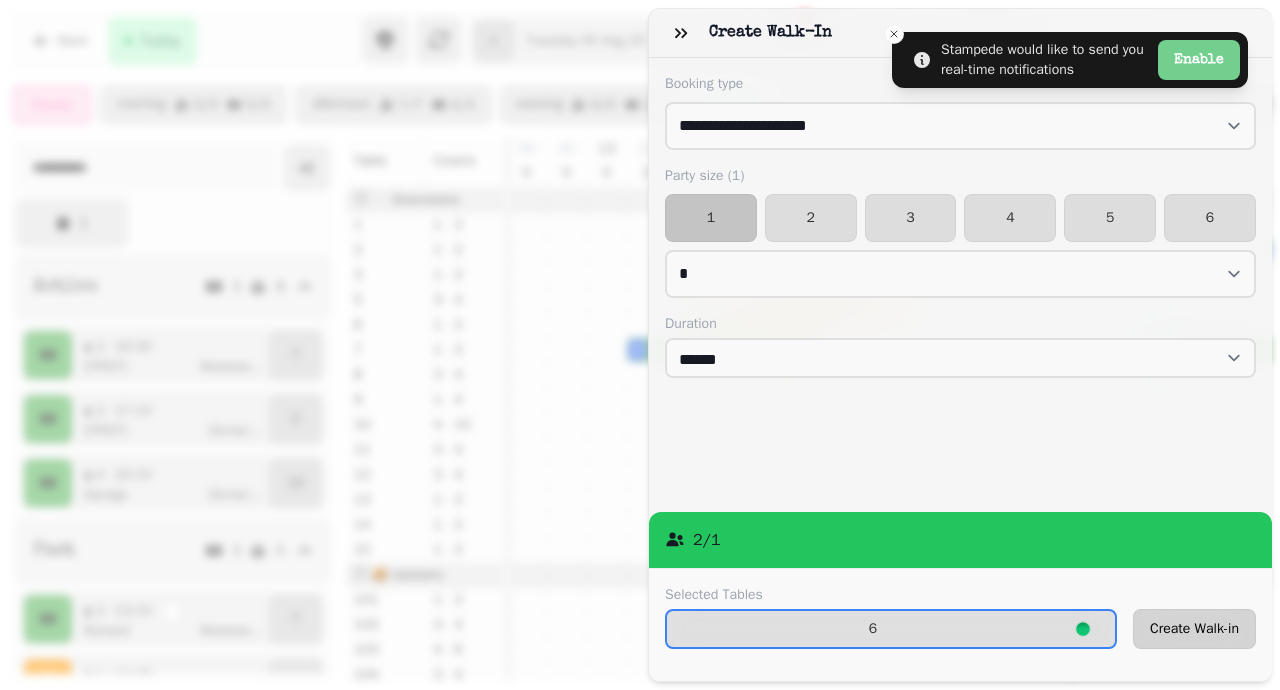 click on "Create Walk-in" at bounding box center (1194, 629) 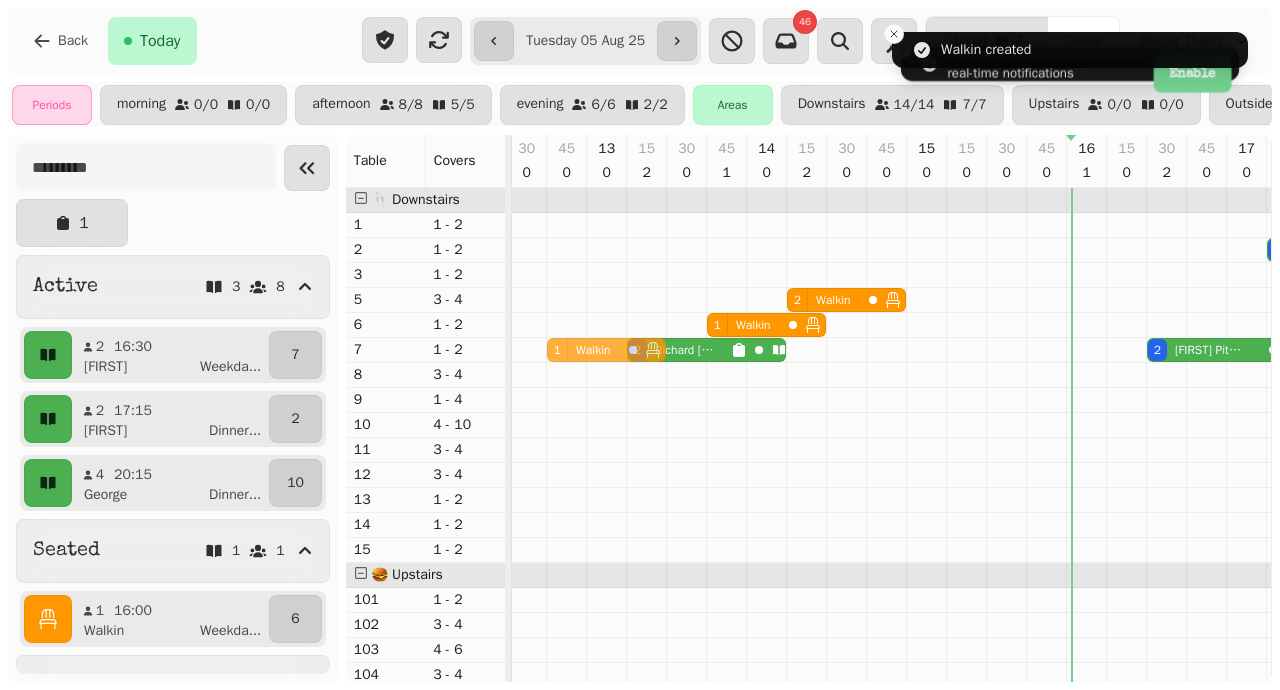 scroll, scrollTop: 0, scrollLeft: 81, axis: horizontal 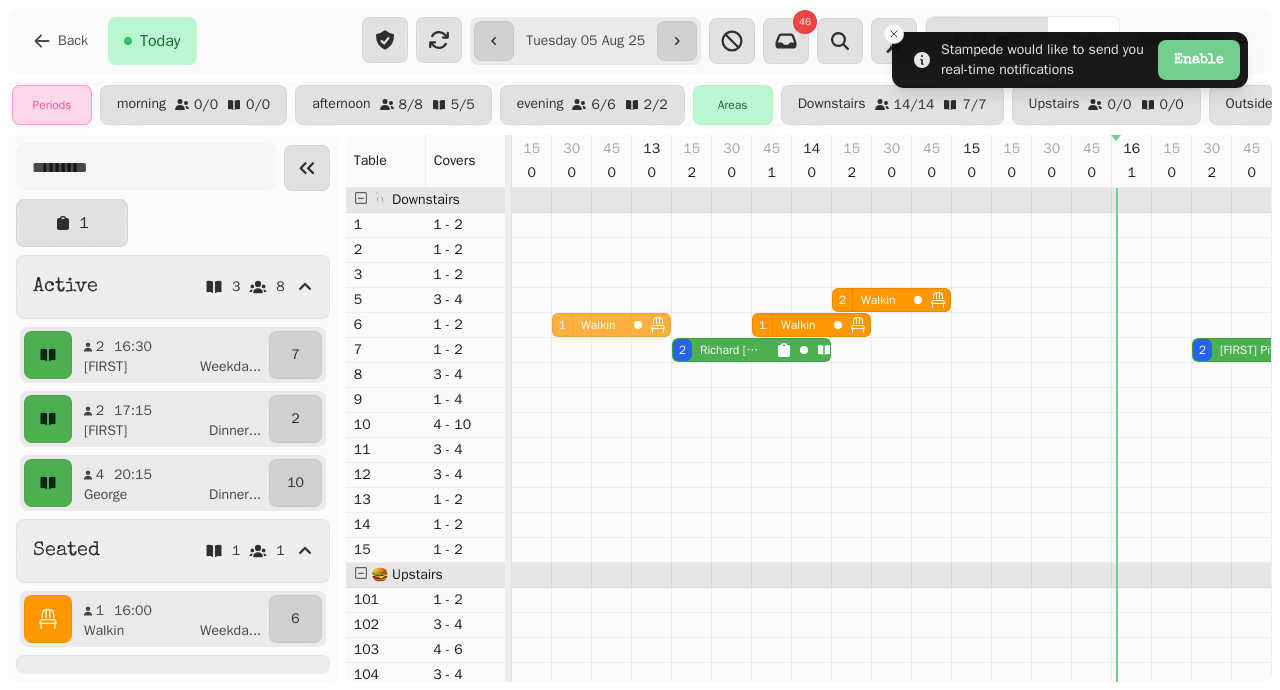 drag, startPoint x: 1075, startPoint y: 327, endPoint x: 564, endPoint y: 323, distance: 511.01566 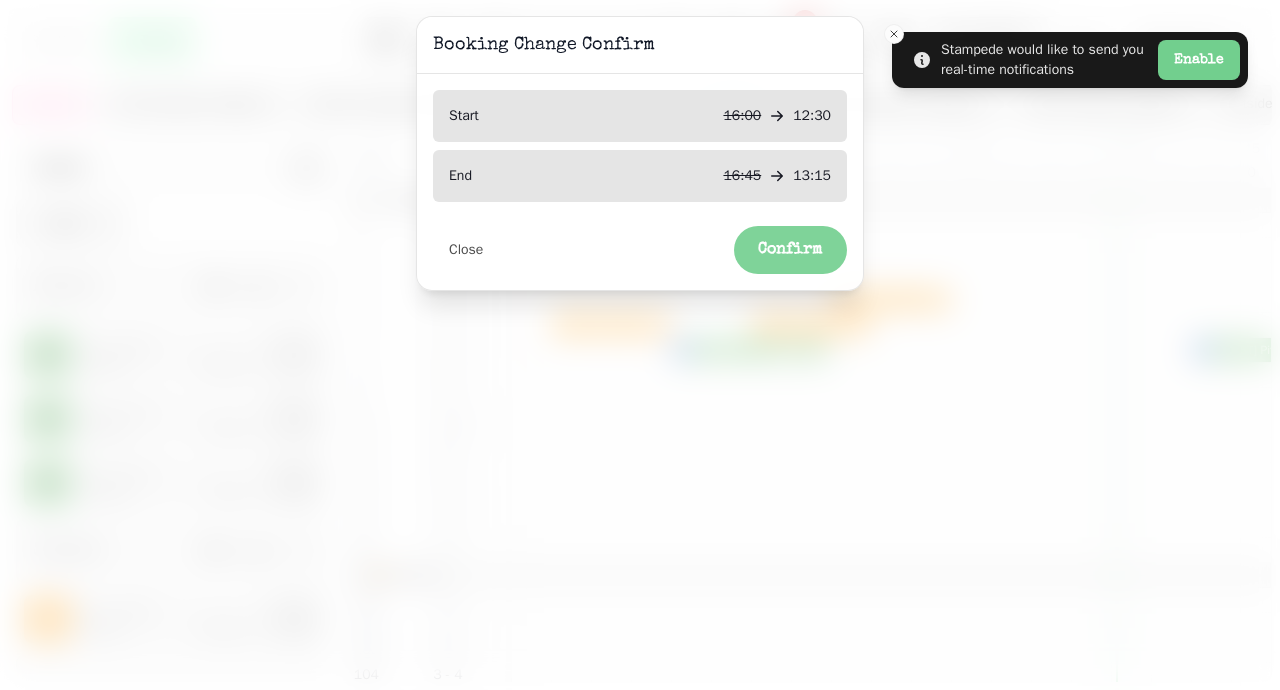 click on "Confirm" at bounding box center [790, 250] 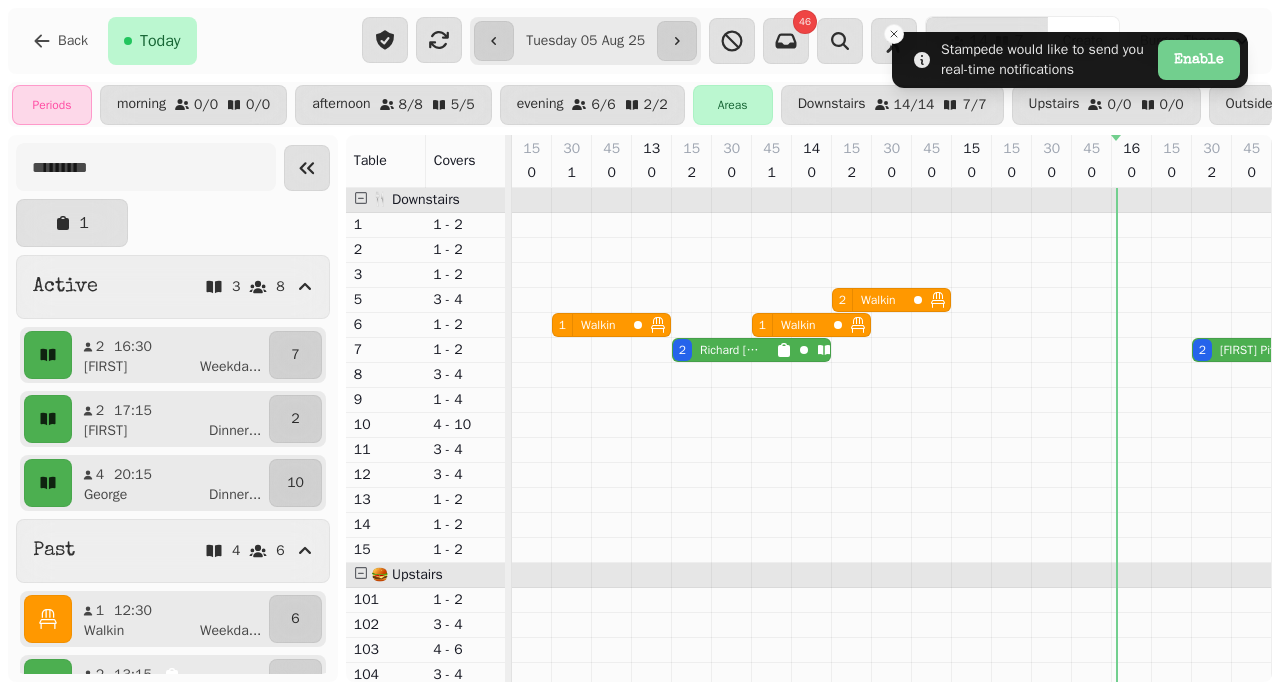 scroll, scrollTop: 114, scrollLeft: 40, axis: both 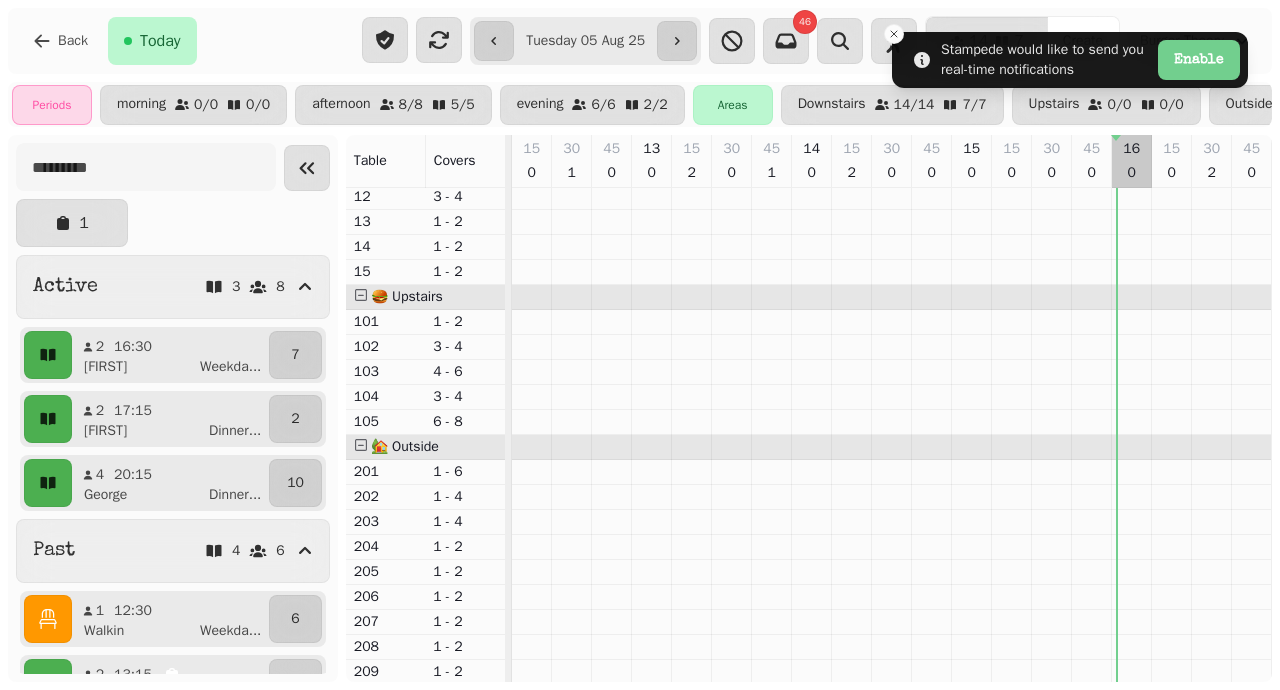 select on "*" 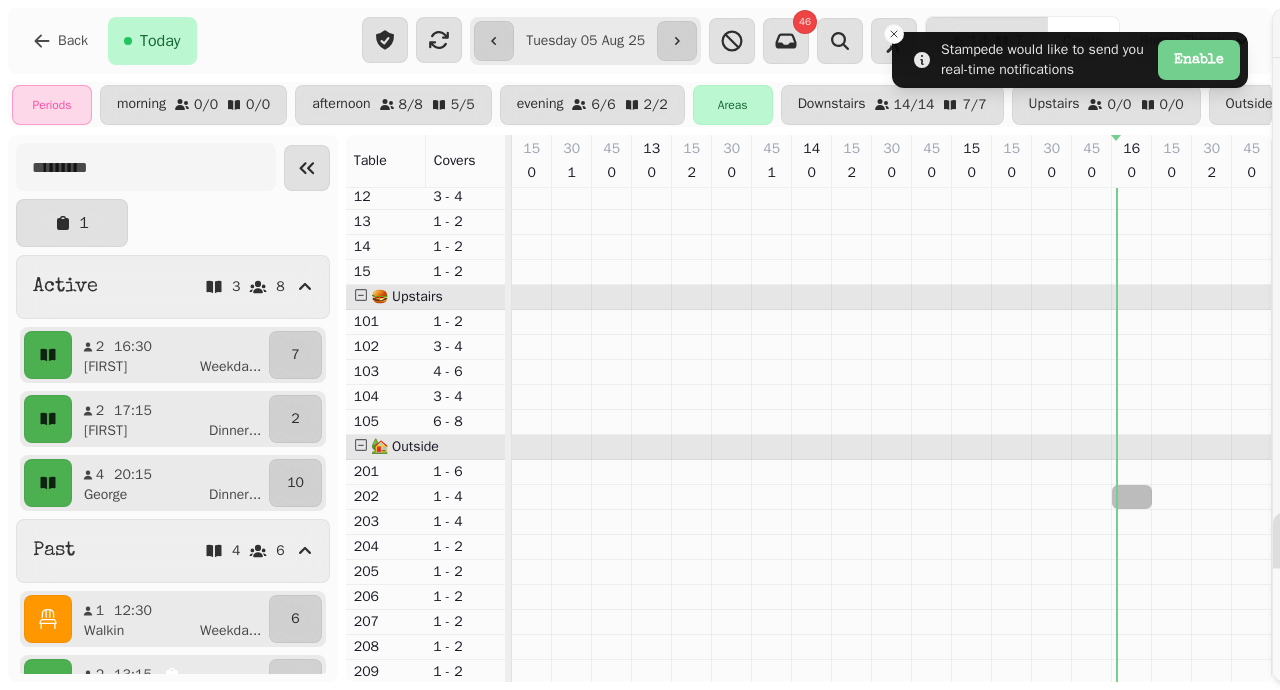 select on "****" 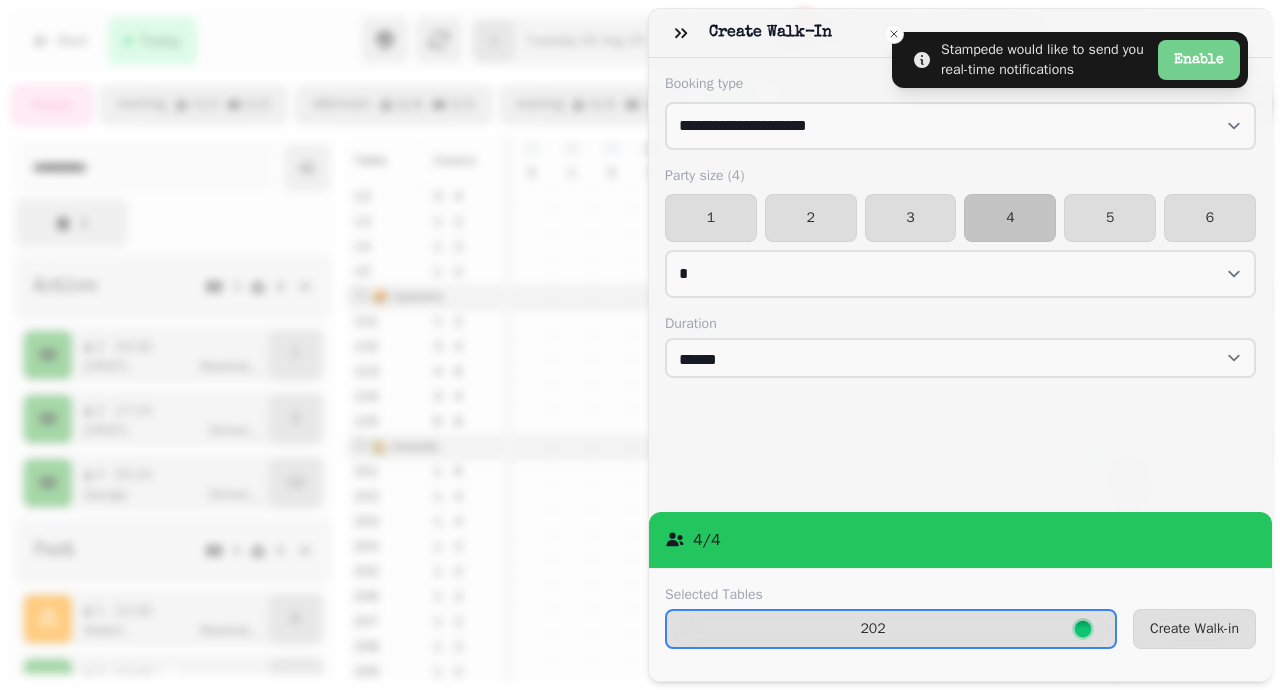 click on "Party size ( 4 ) 1 2 3 4 5 6 * * * * * * * * * ** ** ** ** ** ** ** ** ** ** ** ** ** ** ** ** ** ** ** ** ** ** ** ** ** ** ** ** ** ** ** ** ** ** ** ** ** ** ** ** ** ** ** ** ** ** ** ** ** ** ** ** ** ** ** ** ** ** ** ** ** ** ** ** ** ** ** ** ** ** ** ** ** ** ** ** ** ** ** ** ** ** ** ** ** ** ** ** ** ** *** *** *** *** *** *** *** *** *** *** *** *** *** *** *** *** *** *** *** *** *** *** *** *** *** *** *** *** *** *** *** *** *** *** *** *** *** *** *** *** *** *** *** *** *** *** *** *** *** *** *** *** *** *** *** *** *** *** *** *** *** *** *** *** *** *** *** *** *** *** *** *** *** *** *** *** *** *** *** *** *** *** *** *** *** *** *** *** *** *** *** *** *** *** *** *** *** *** *** *** *** *** *** *** *** *** *** *** *** *** *** *** *** *** *** *** *** *** *** *** *** *** *** *** *** *** *** *** *** *** *** *** *** *** *** *** *** *** *** *** *** *** *** *** *** *** *** *** *** *** ***" at bounding box center [960, 232] 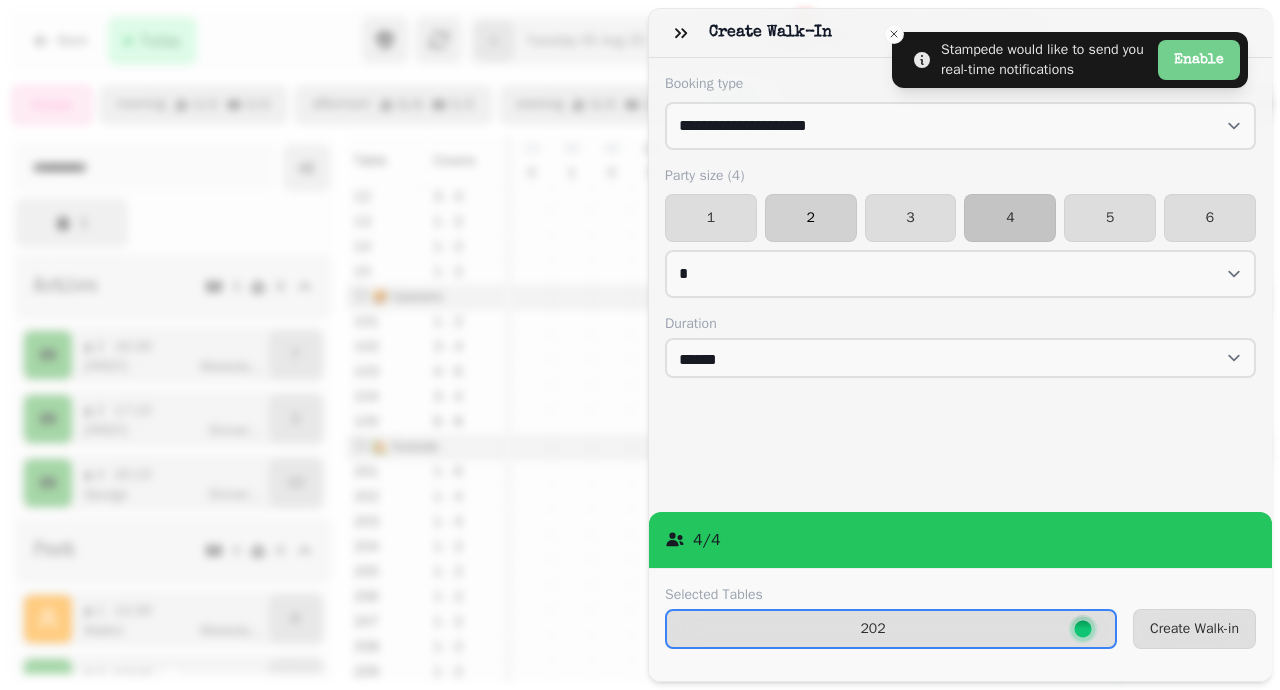 click on "2" at bounding box center [811, 218] 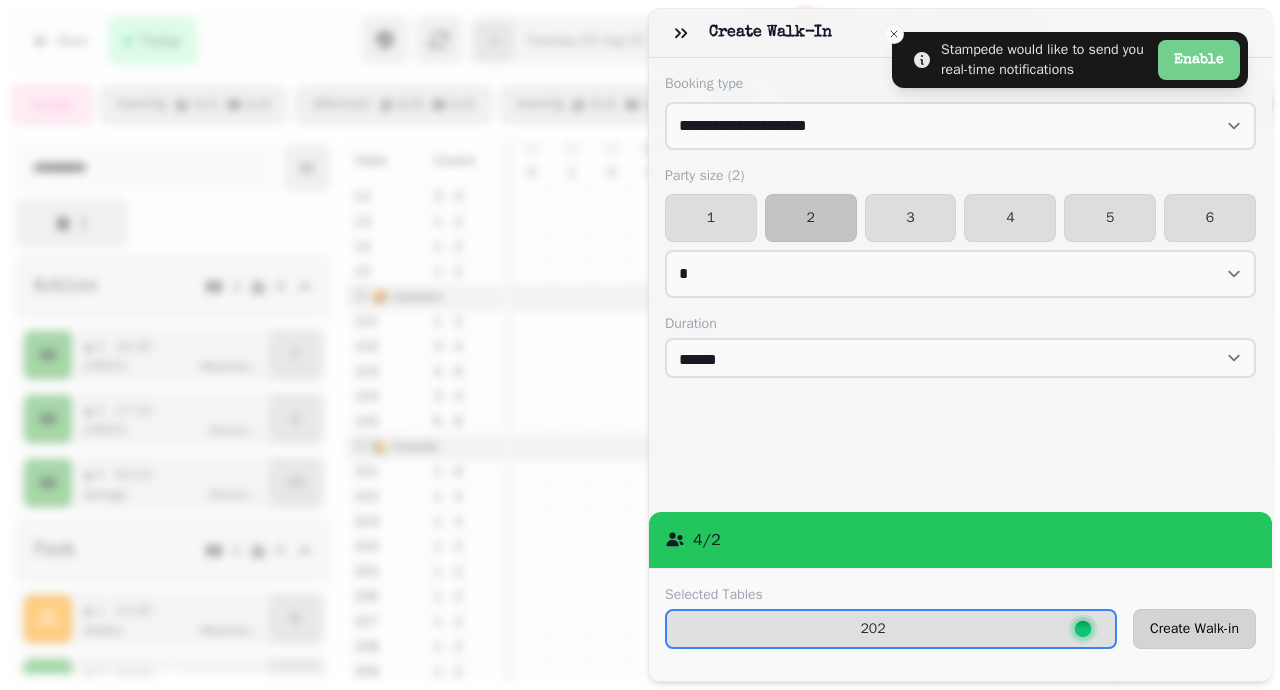 click on "Create Walk-in" at bounding box center [1194, 629] 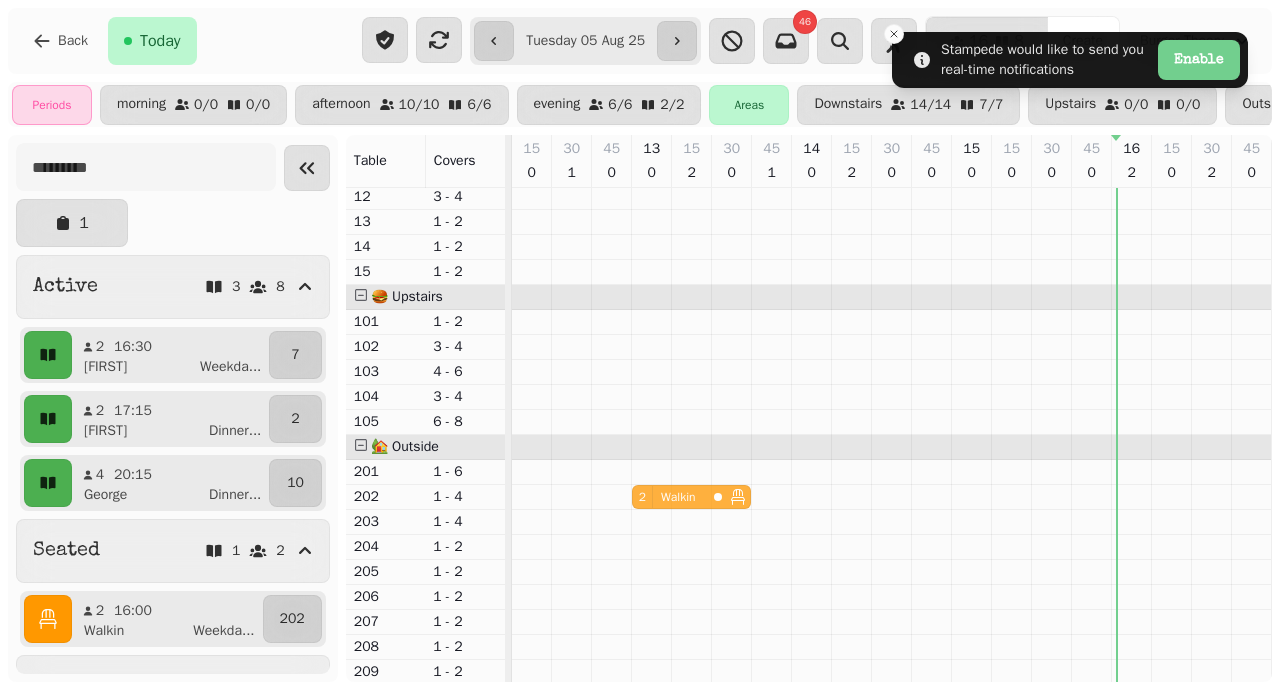 drag, startPoint x: 1120, startPoint y: 498, endPoint x: 656, endPoint y: 489, distance: 464.08728 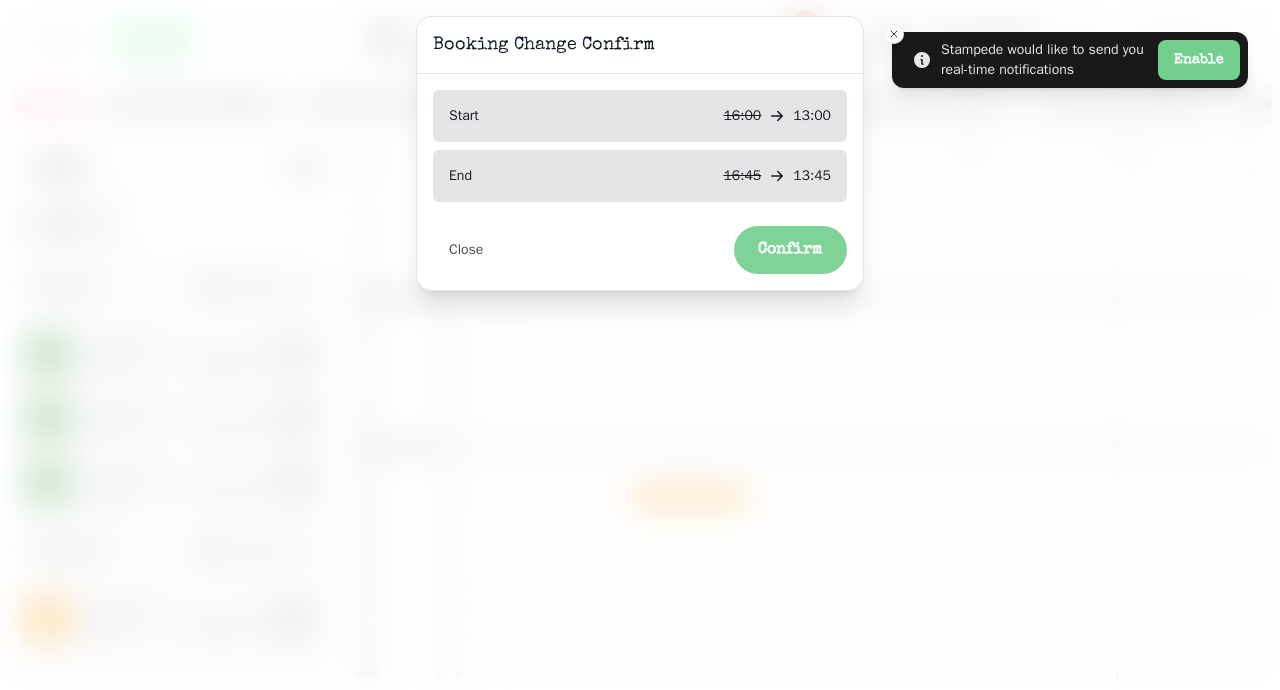 click on "Confirm" at bounding box center [790, 250] 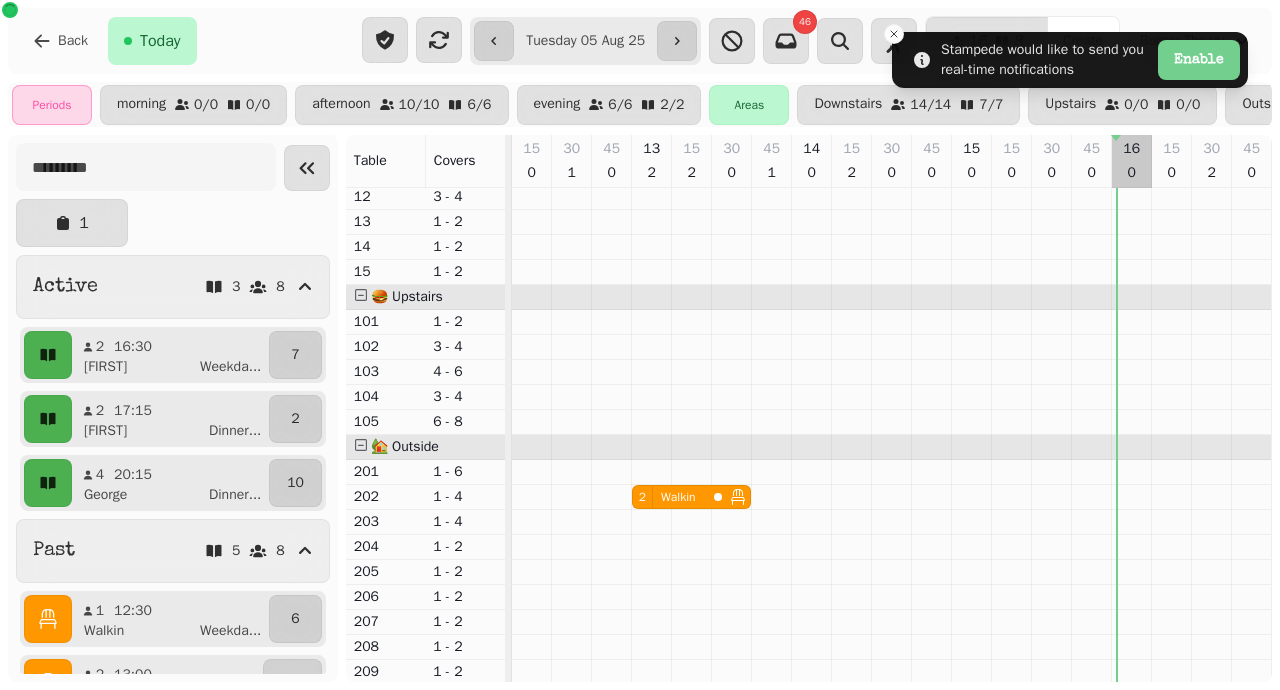select on "*" 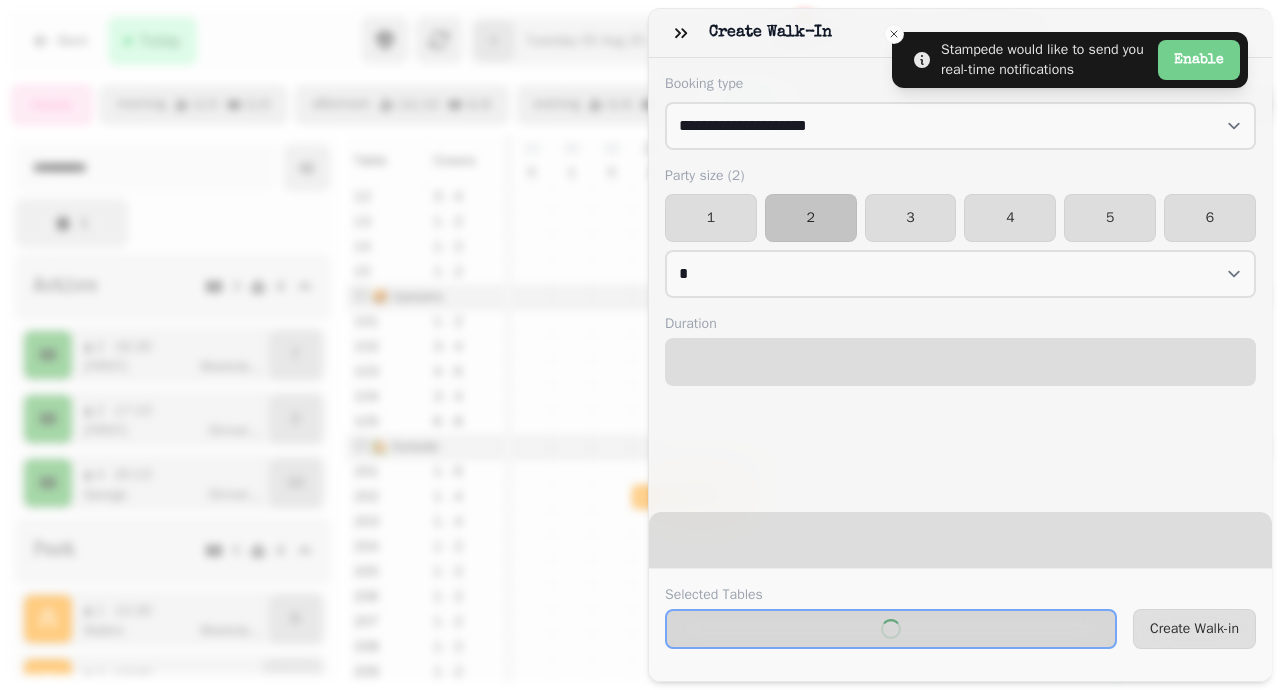 select on "****" 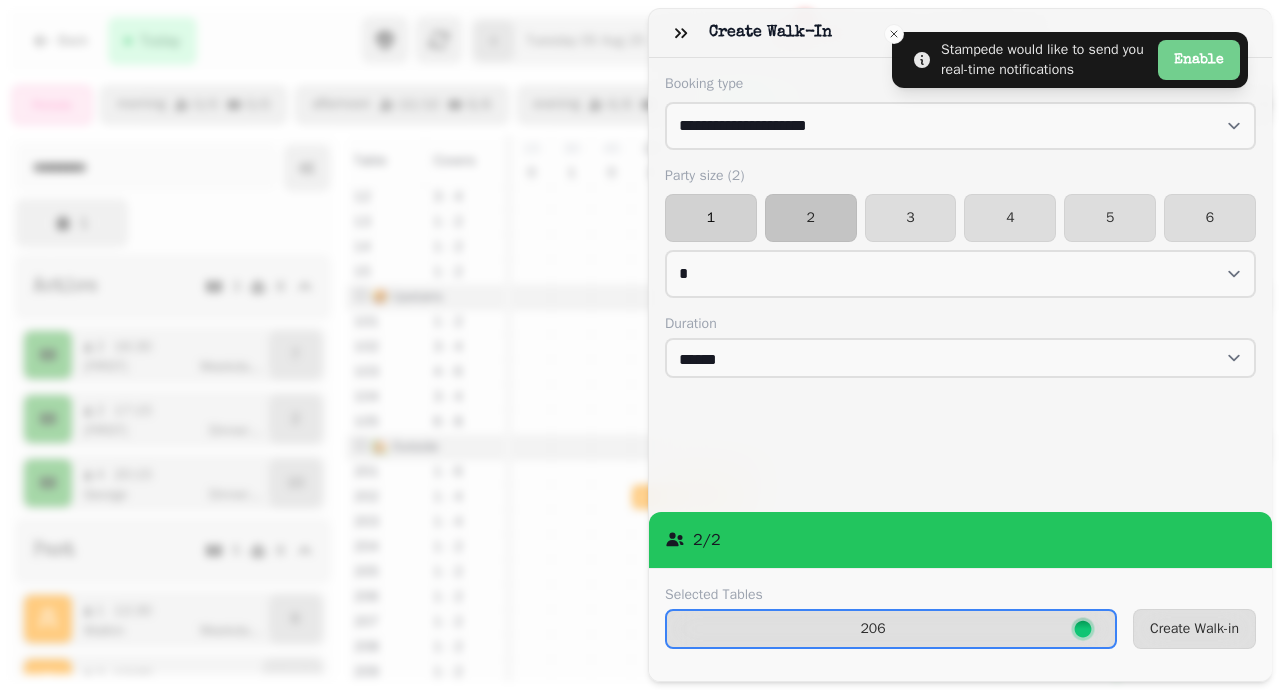 click on "1" at bounding box center (711, 218) 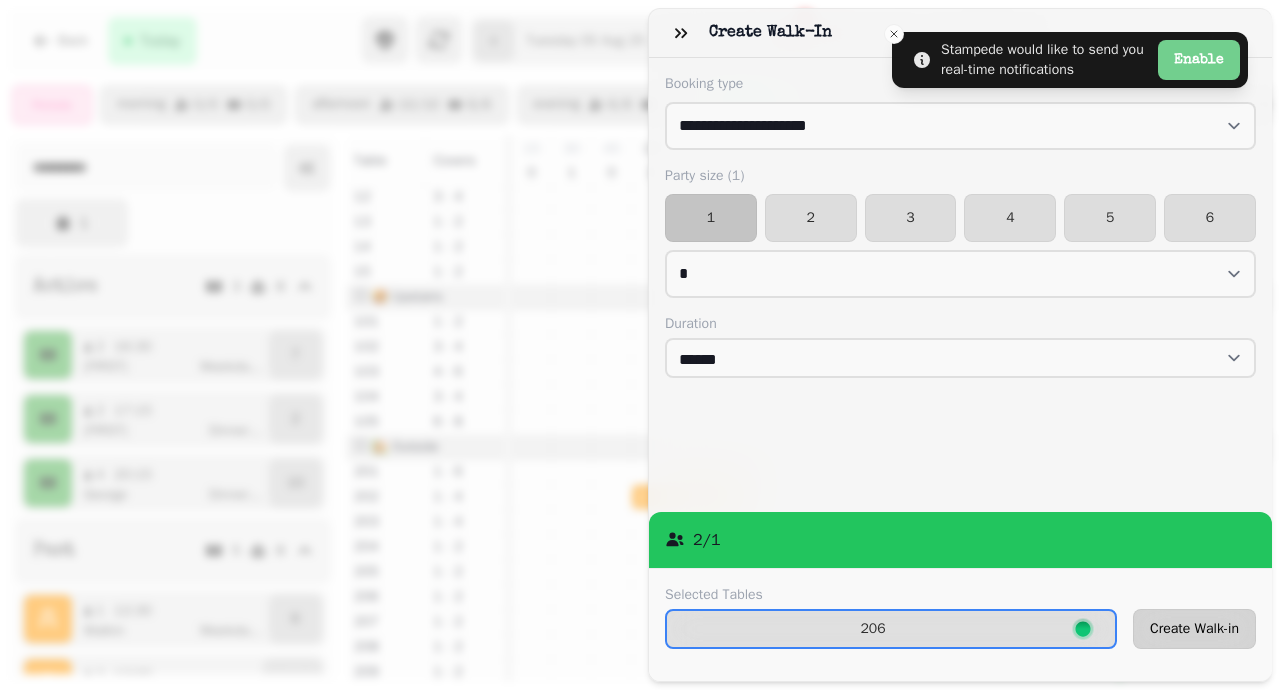 click on "Create Walk-in" at bounding box center [1194, 629] 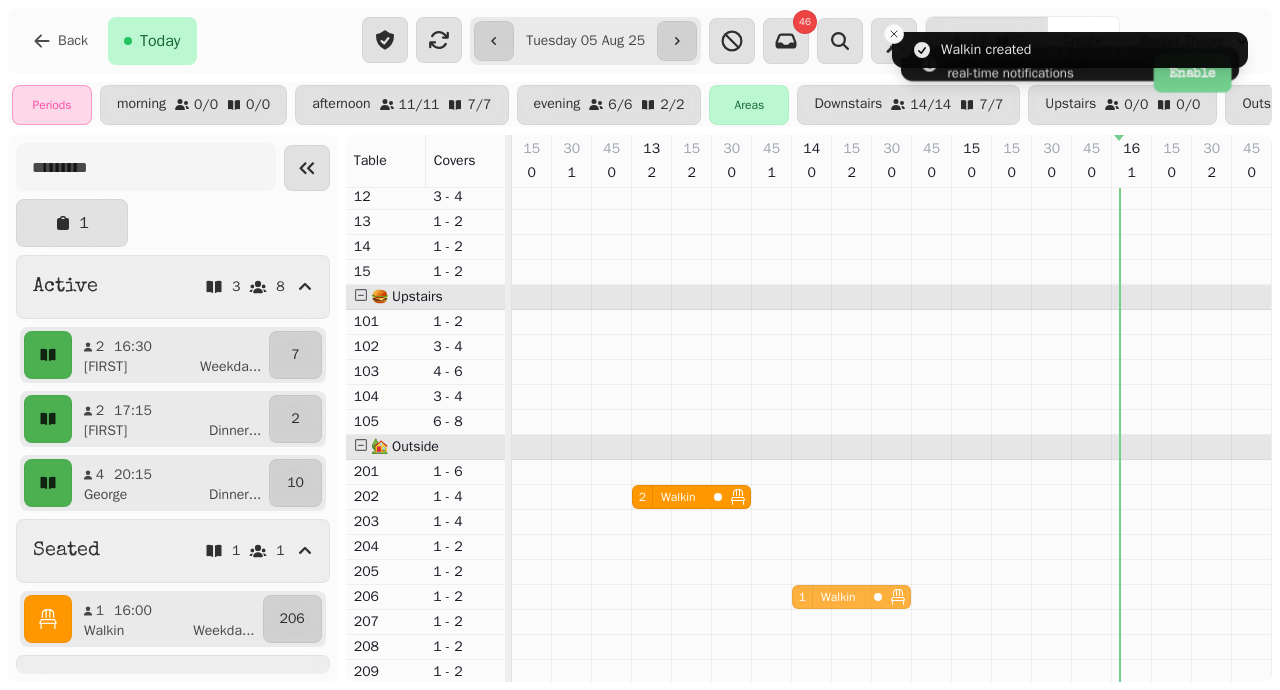 drag, startPoint x: 1122, startPoint y: 594, endPoint x: 818, endPoint y: 588, distance: 304.0592 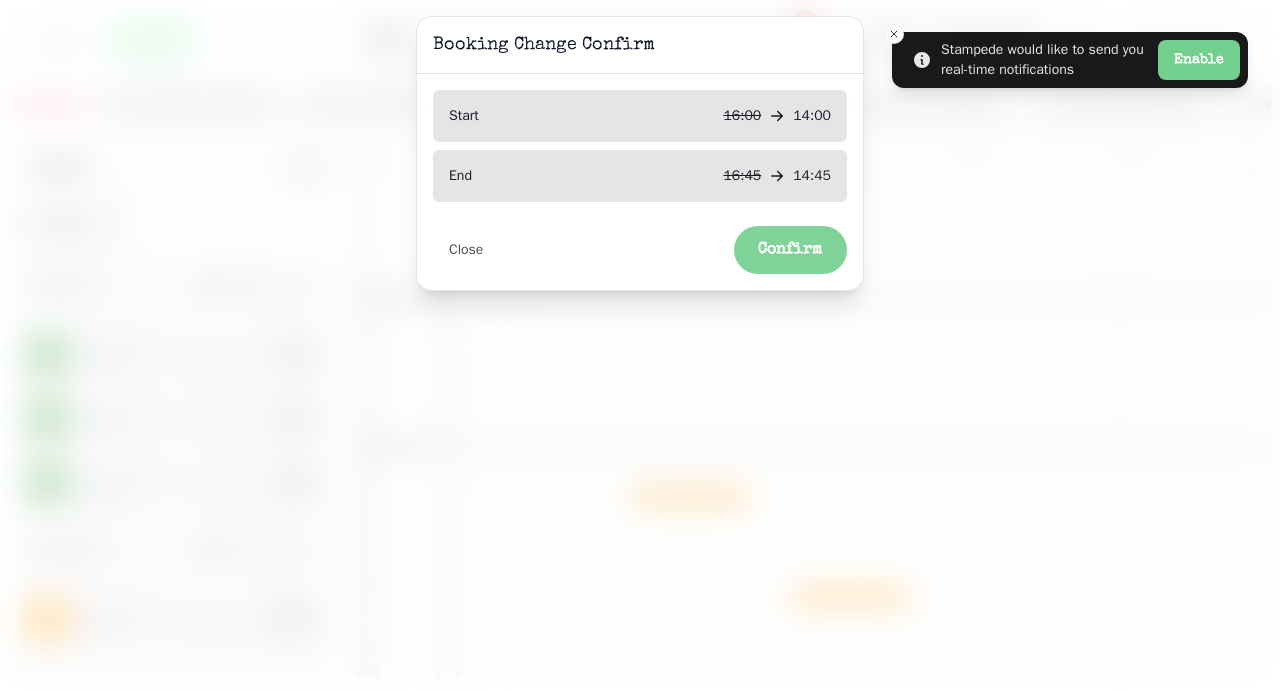 click on "Confirm" at bounding box center [790, 250] 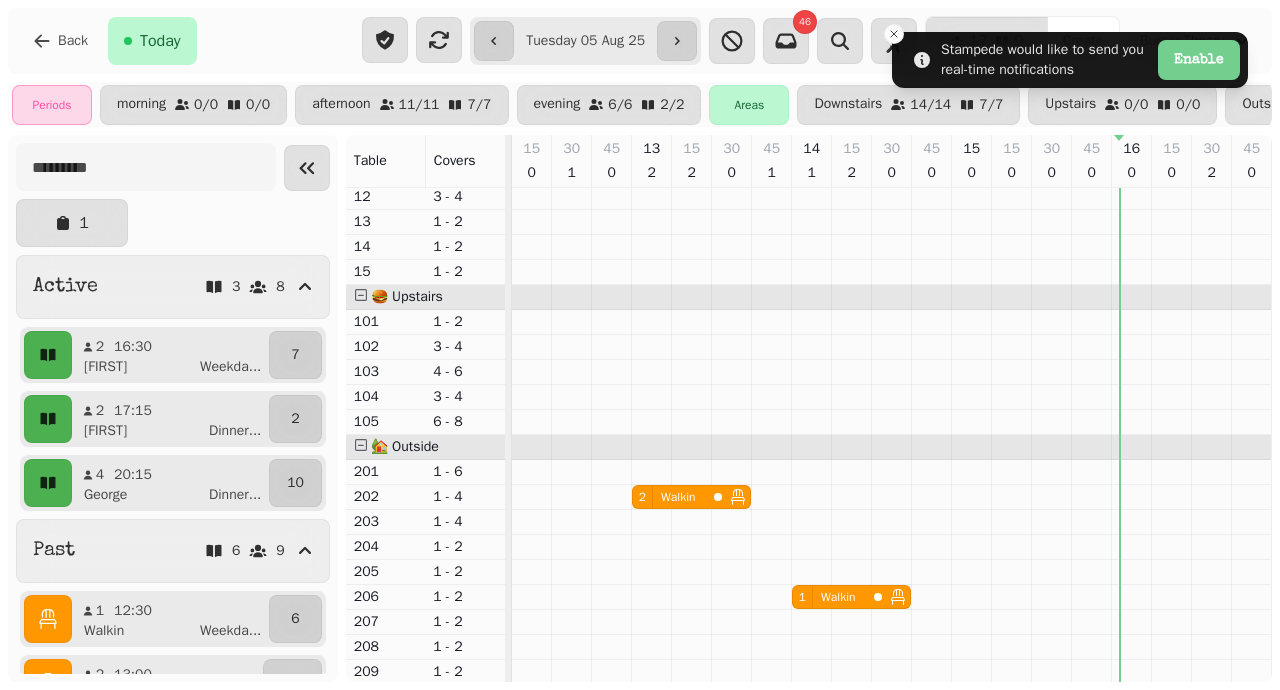 scroll, scrollTop: 117, scrollLeft: 40, axis: both 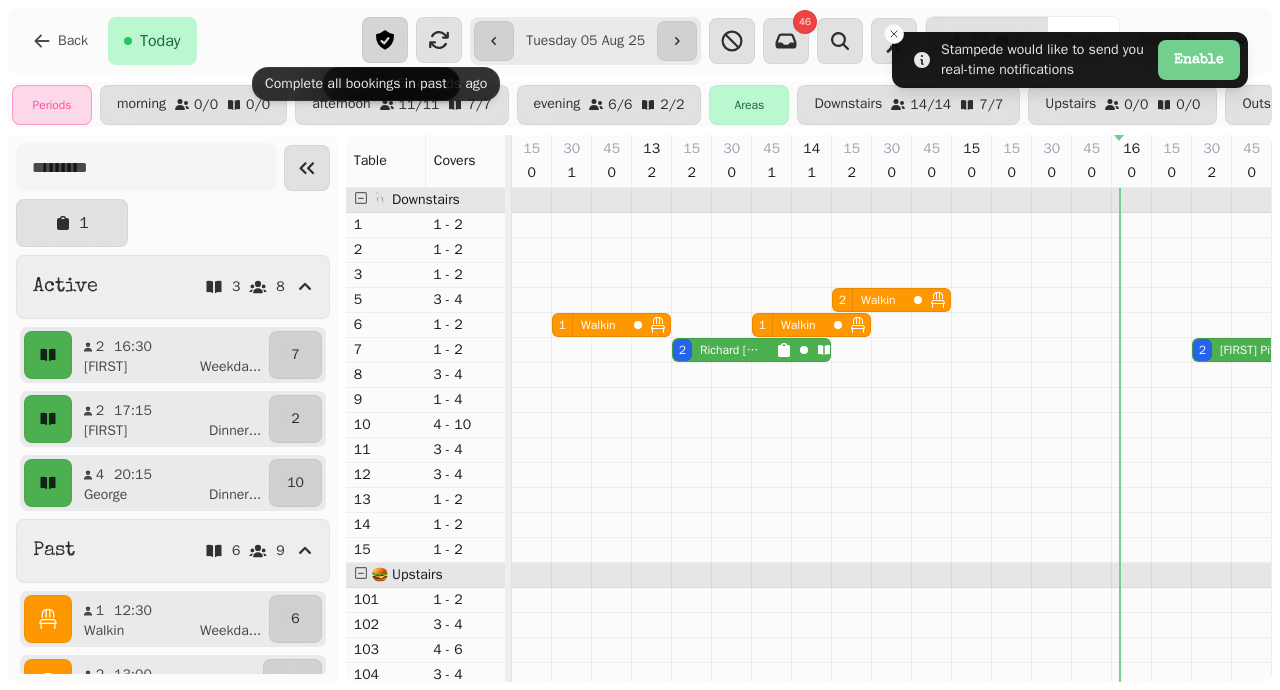 click 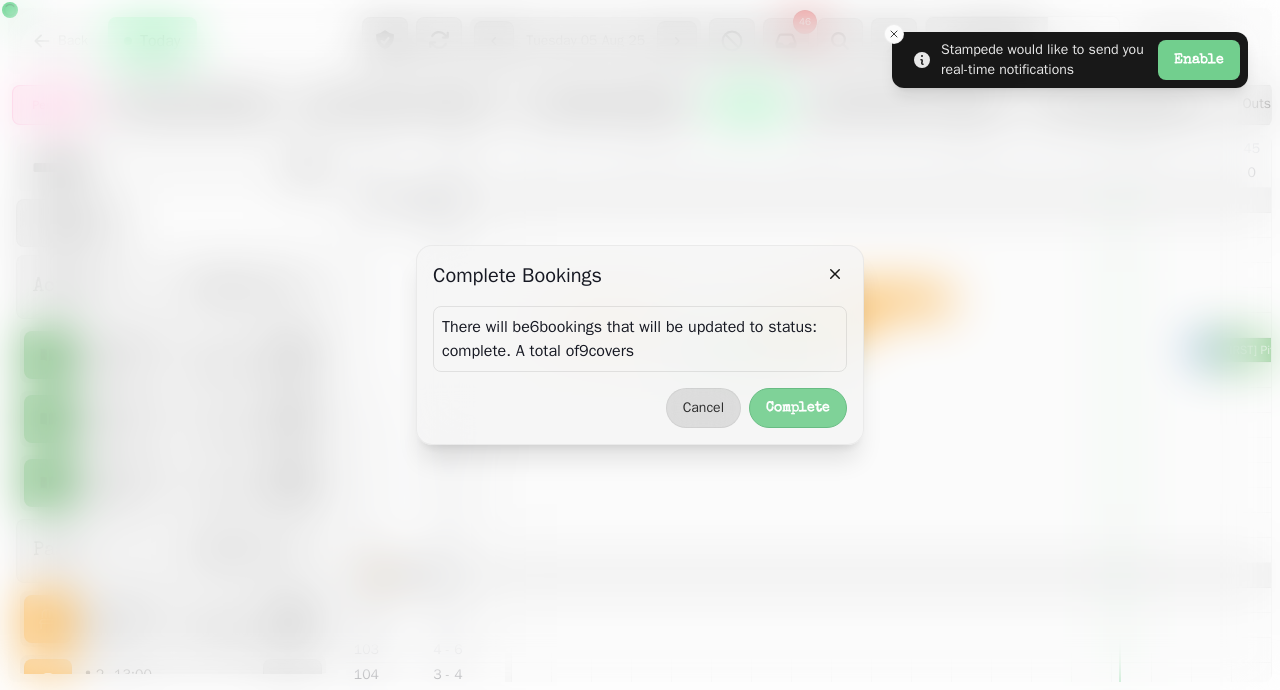 click on "Complete" at bounding box center (798, 408) 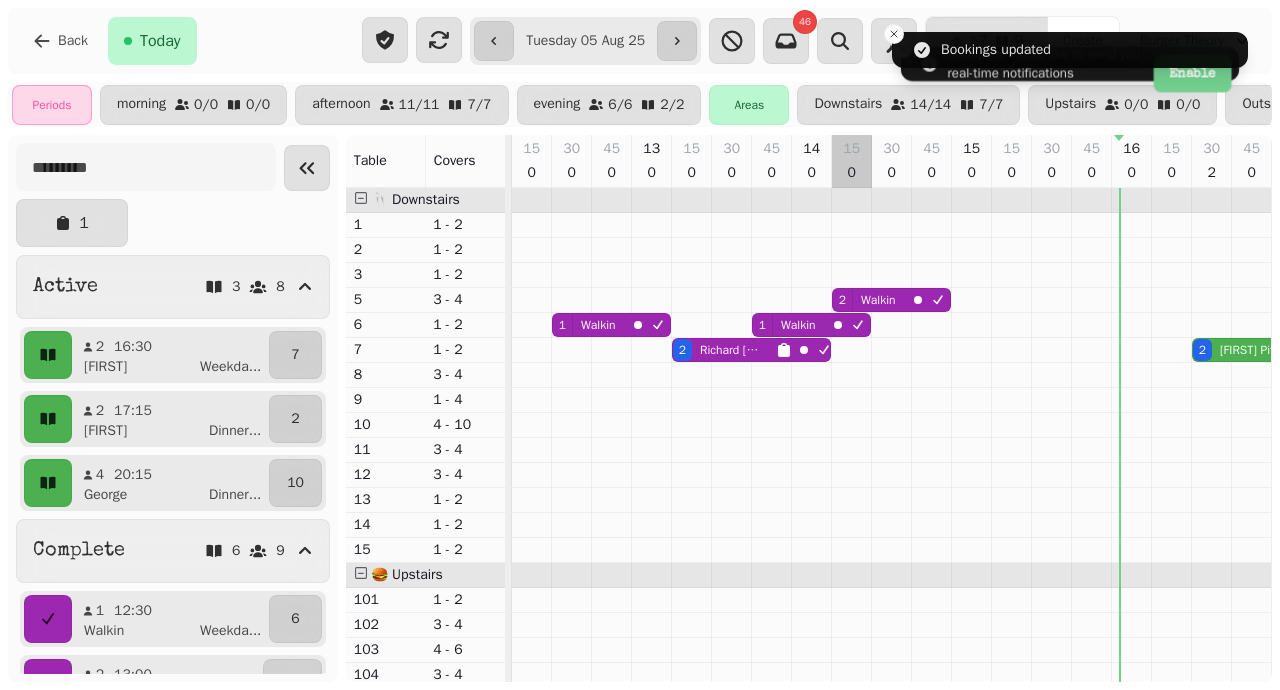 scroll, scrollTop: 0, scrollLeft: 757, axis: horizontal 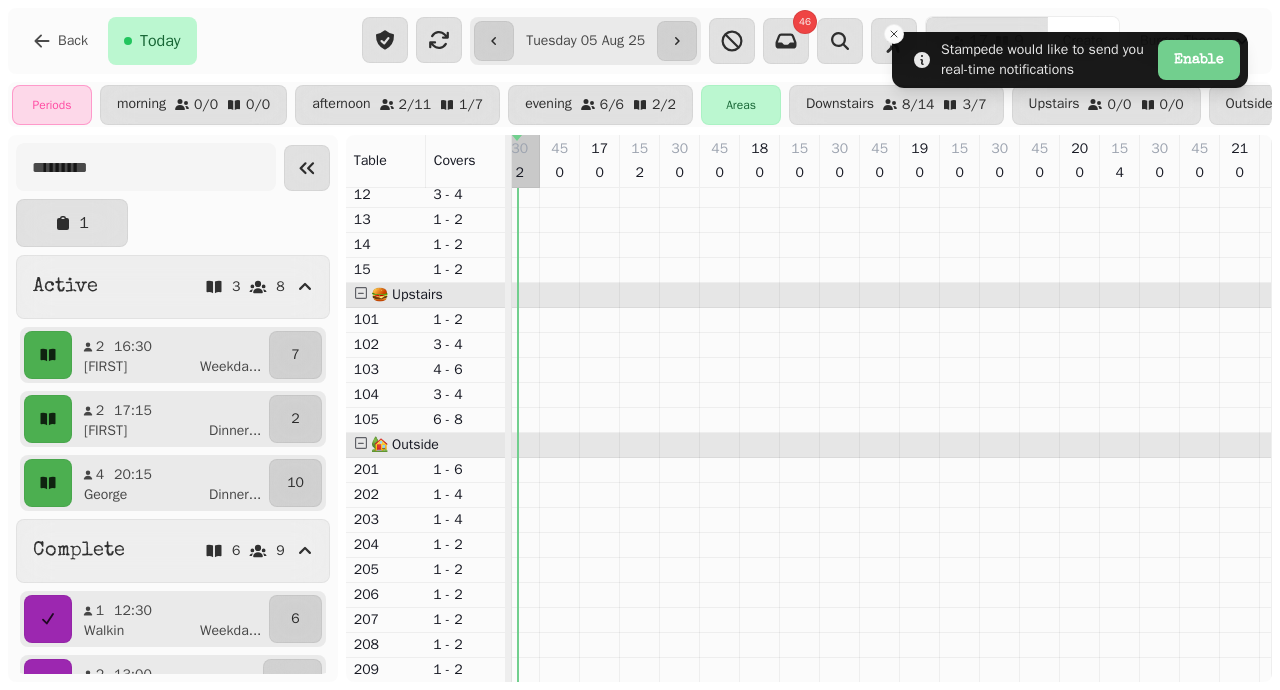 select on "*" 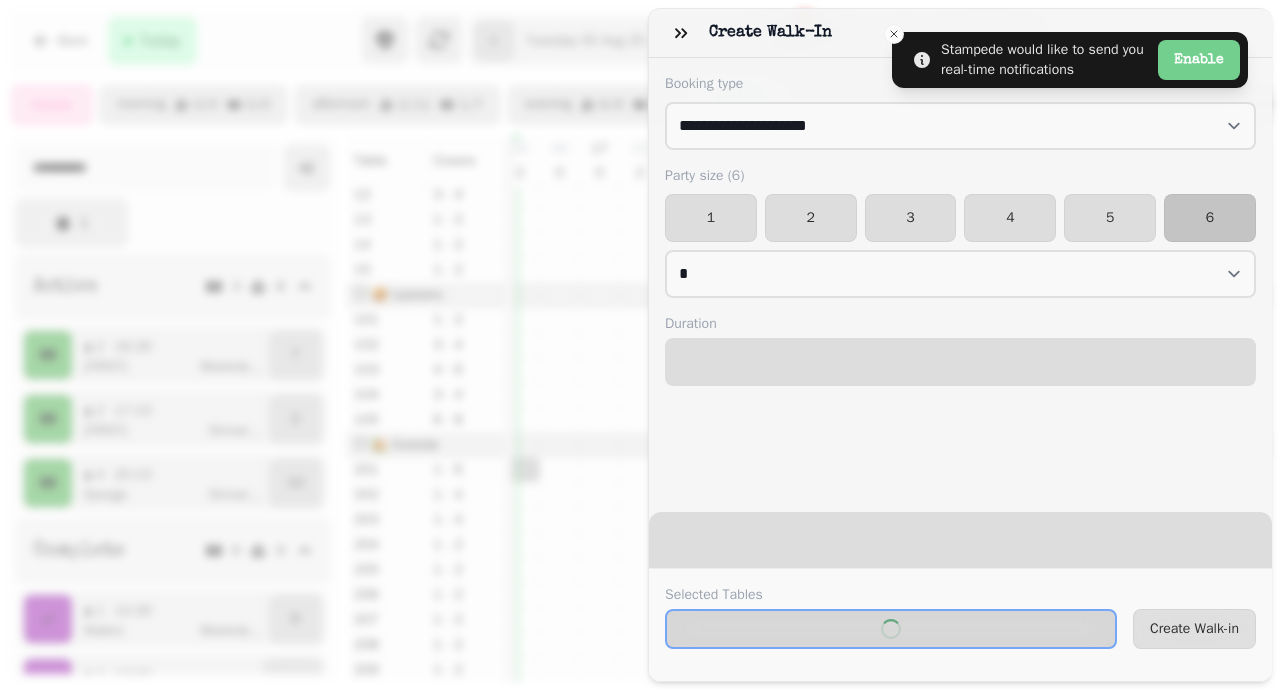 select on "****" 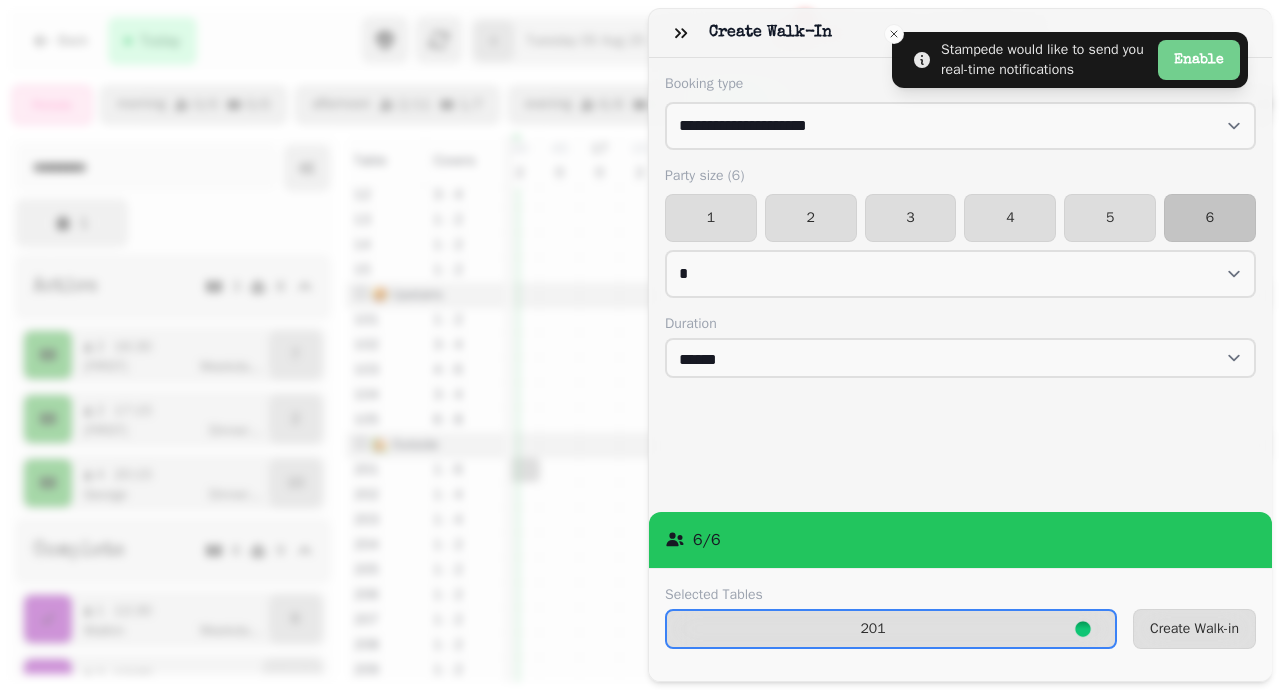 click on "5" at bounding box center [1110, 218] 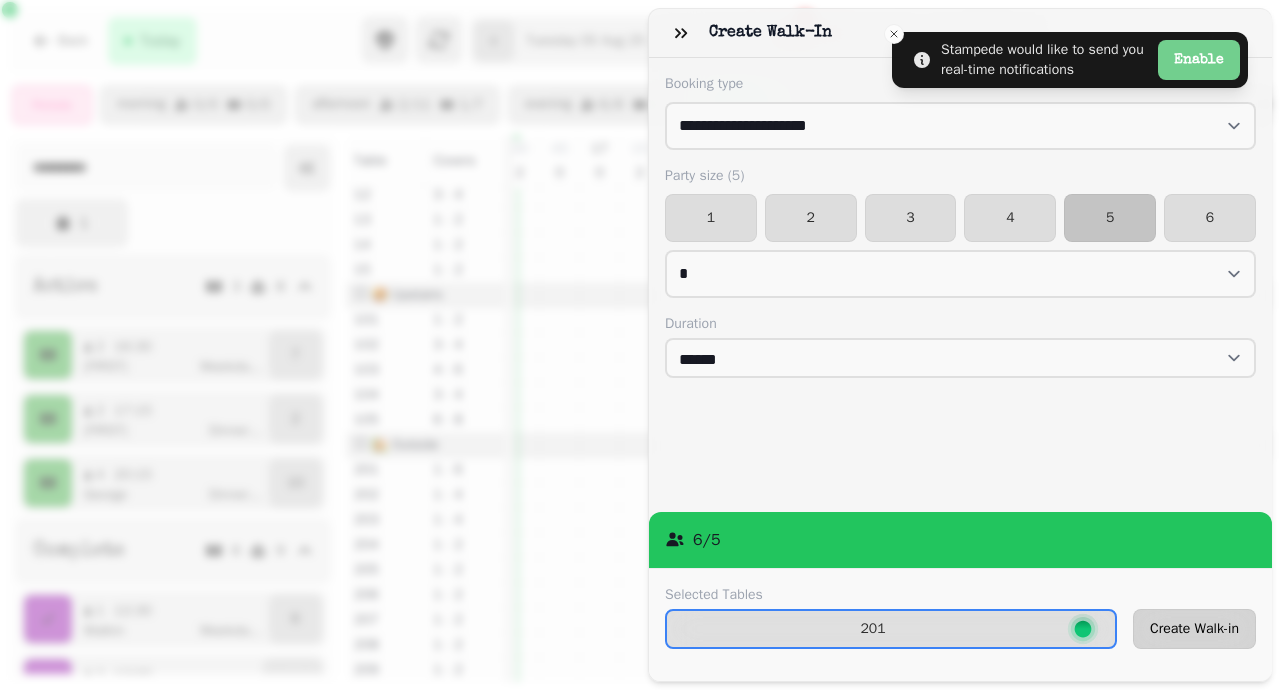 click on "Create Walk-in" at bounding box center [1194, 629] 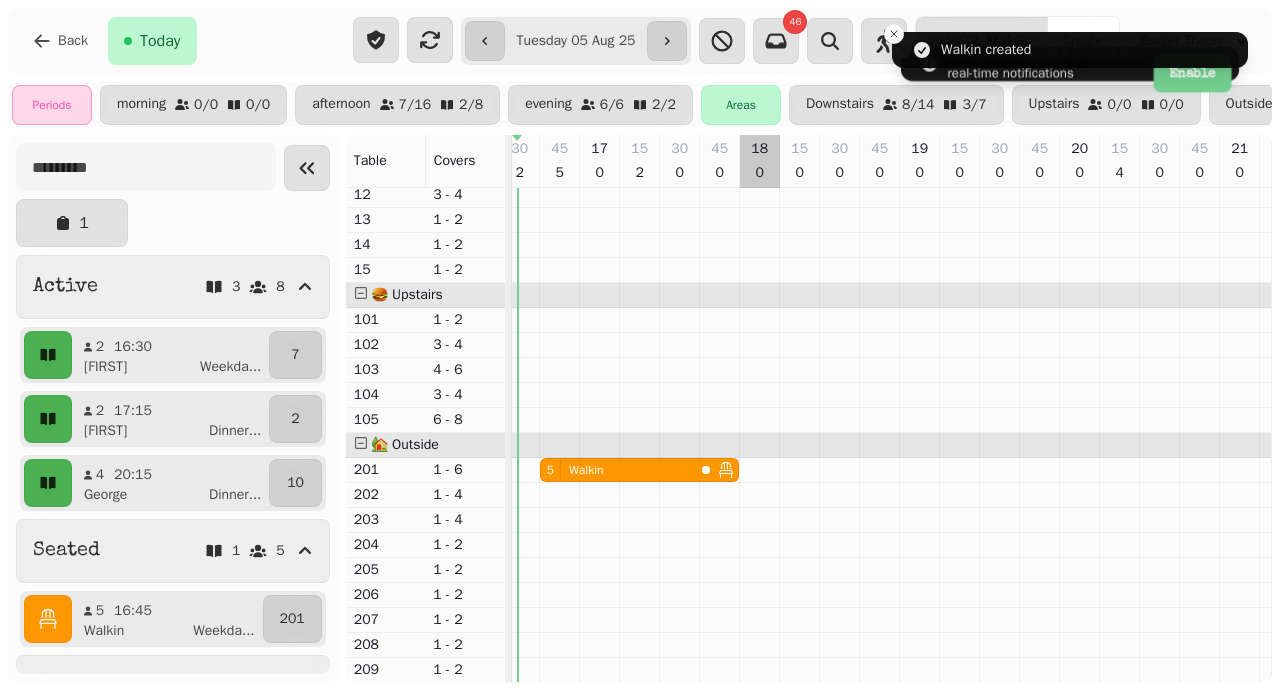 scroll, scrollTop: 95, scrollLeft: 732, axis: both 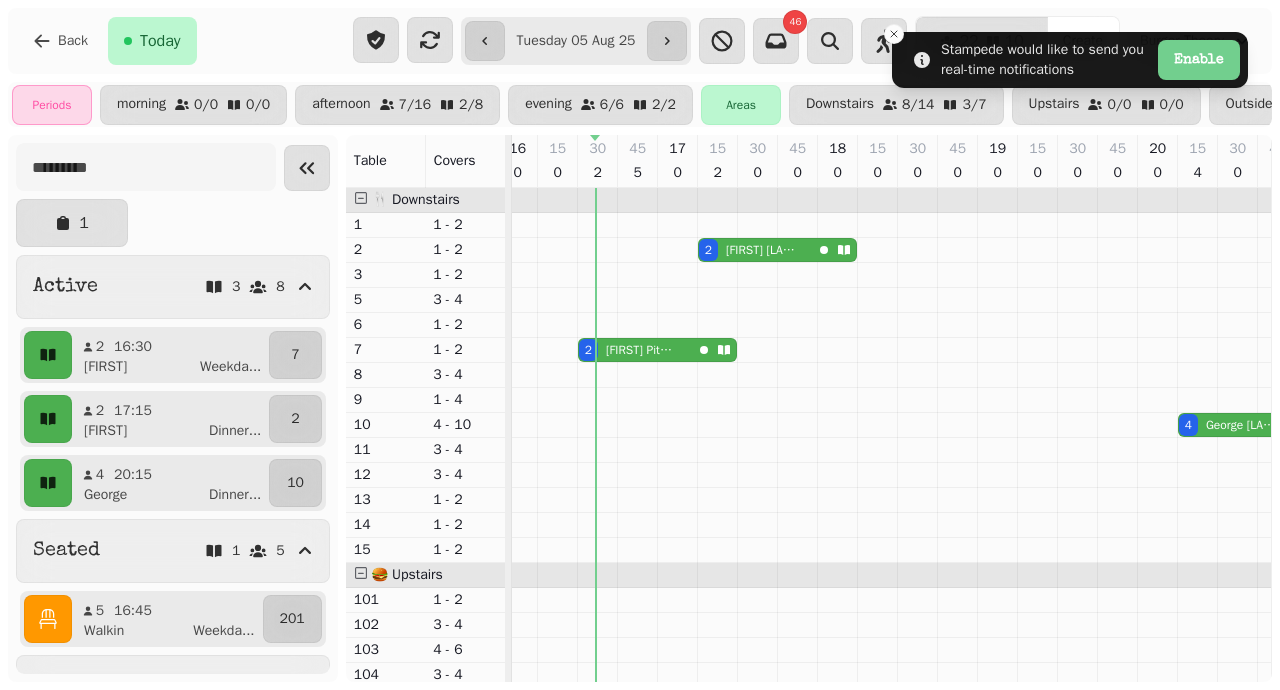 click on "[FIRST]   [LAST]" at bounding box center [641, 350] 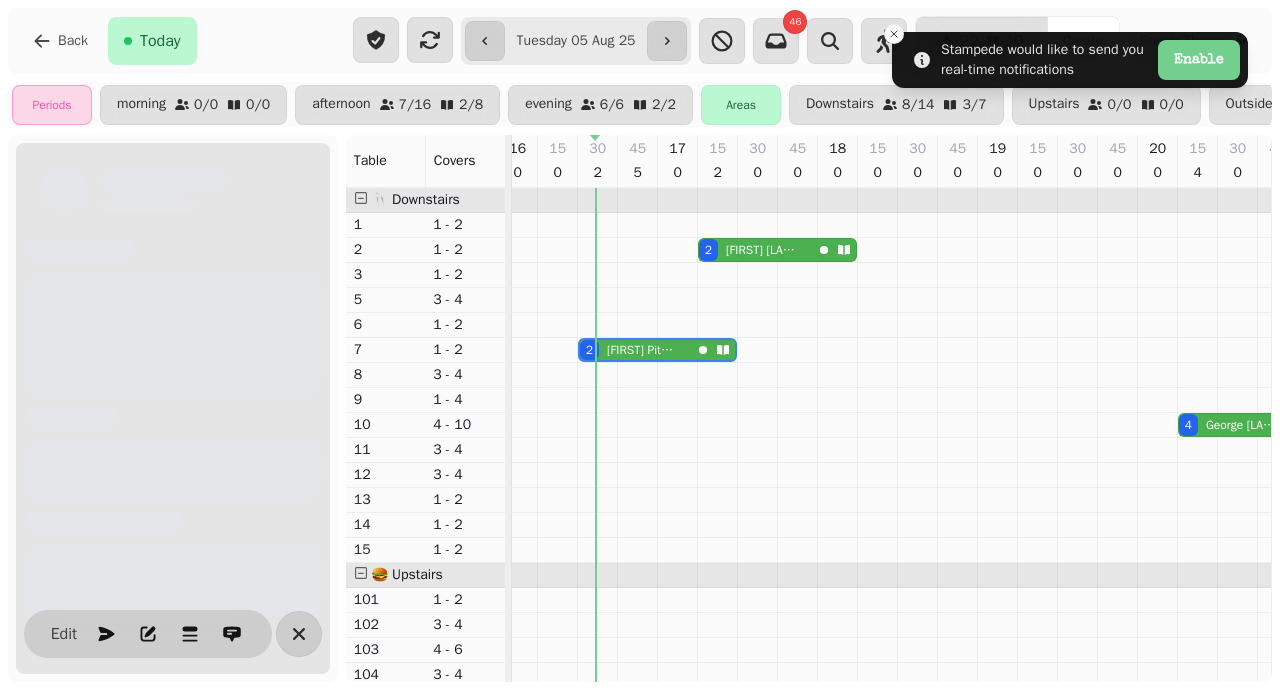 scroll, scrollTop: 0, scrollLeft: 707, axis: horizontal 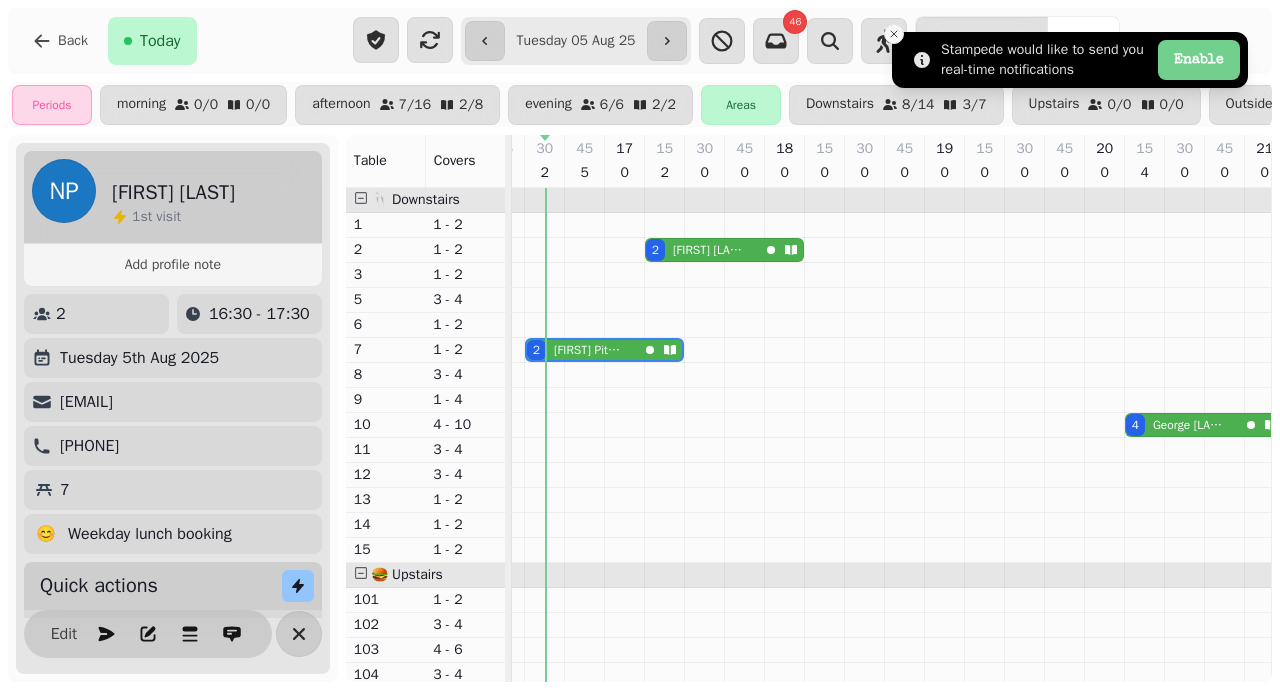 click 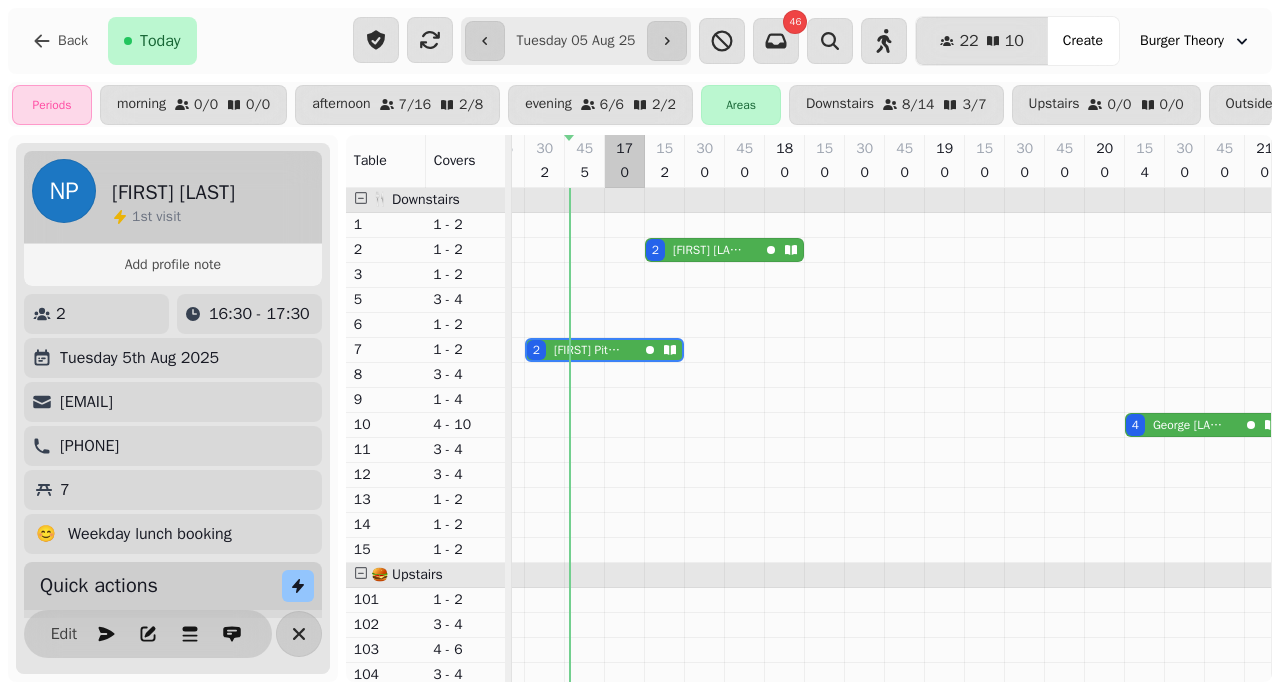 select on "*" 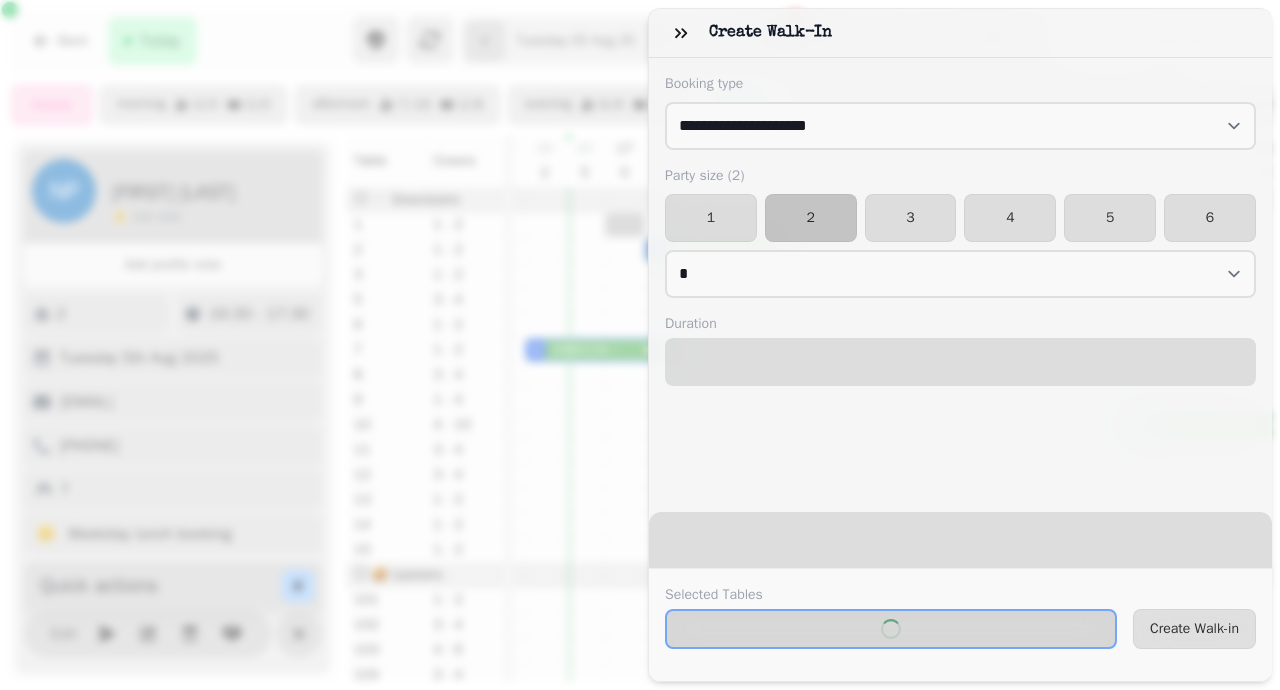 select on "****" 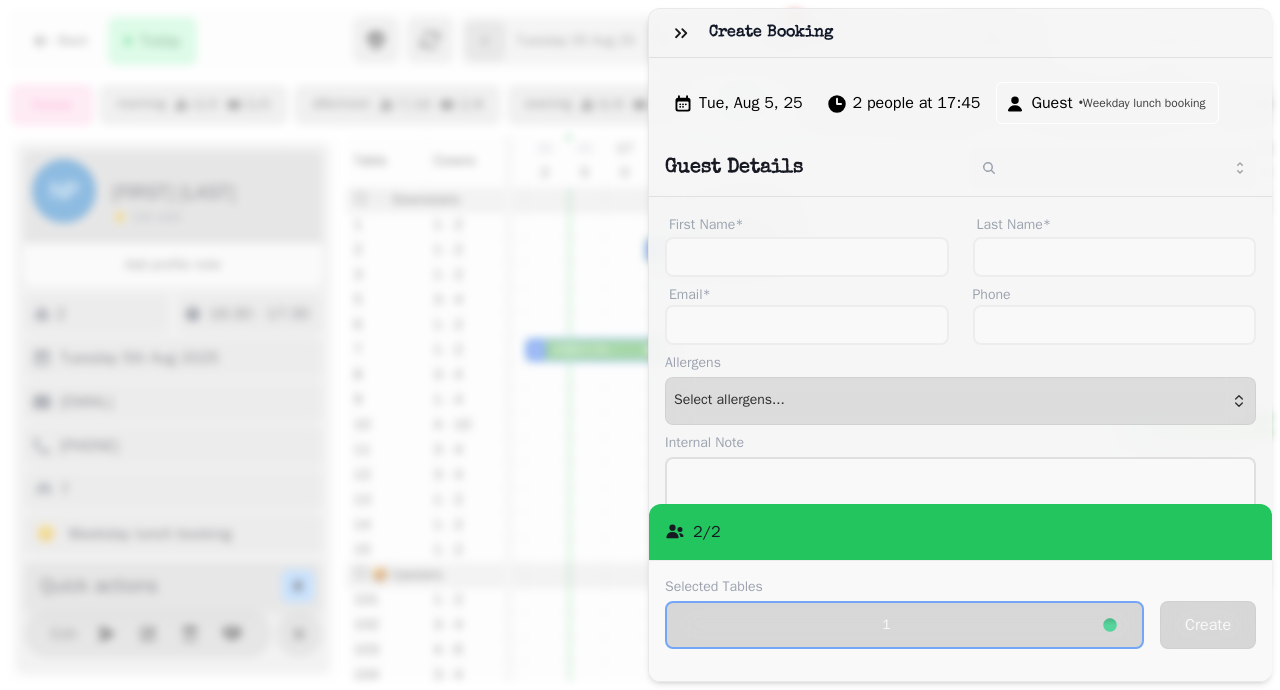 click on "First Name*" at bounding box center (807, 225) 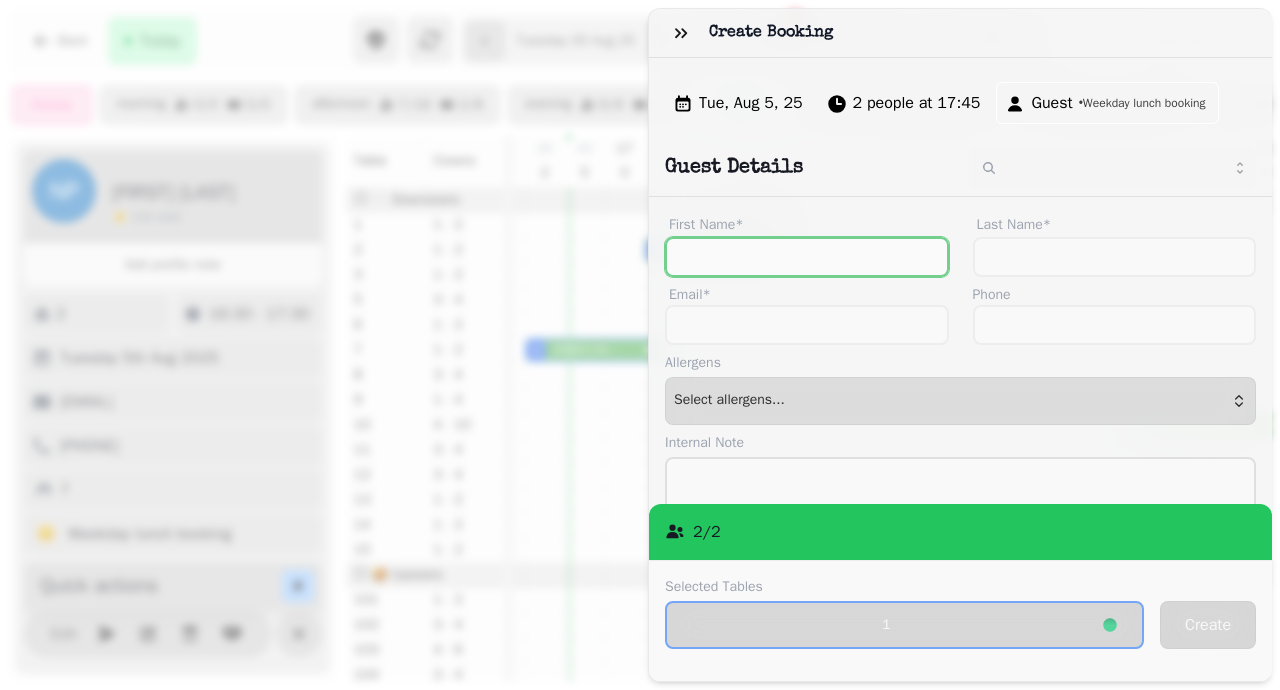 click on "First Name*" at bounding box center (807, 257) 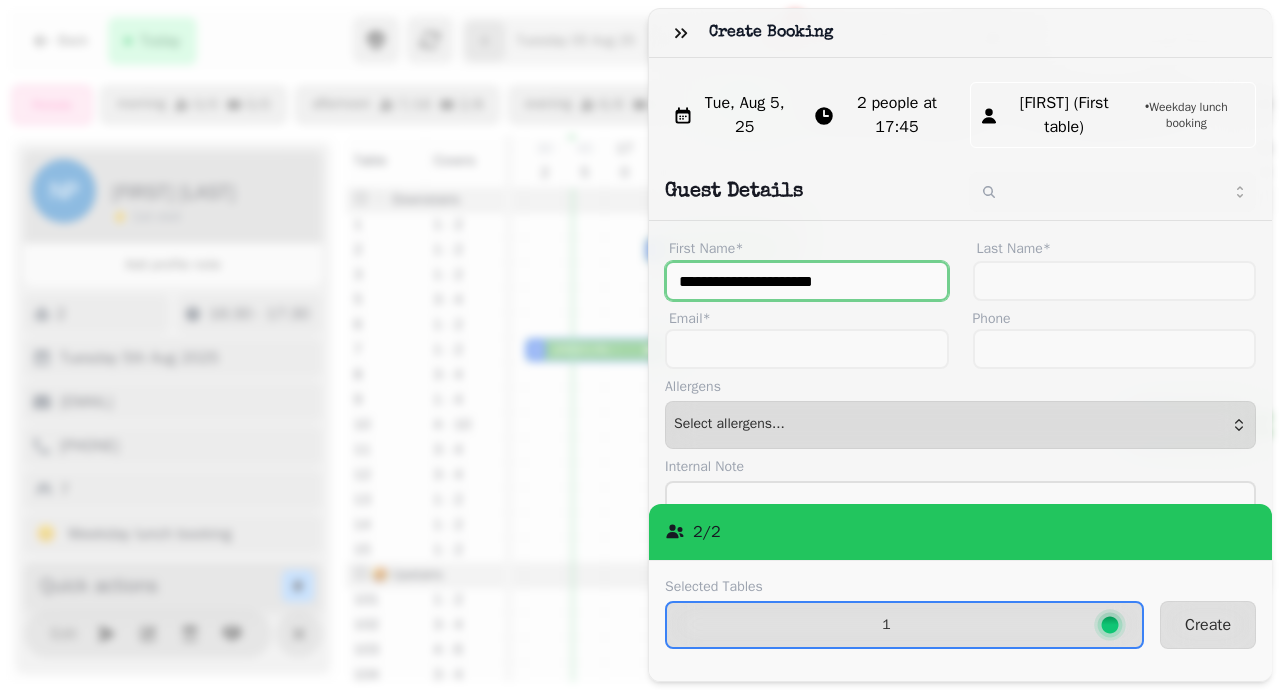 type on "**********" 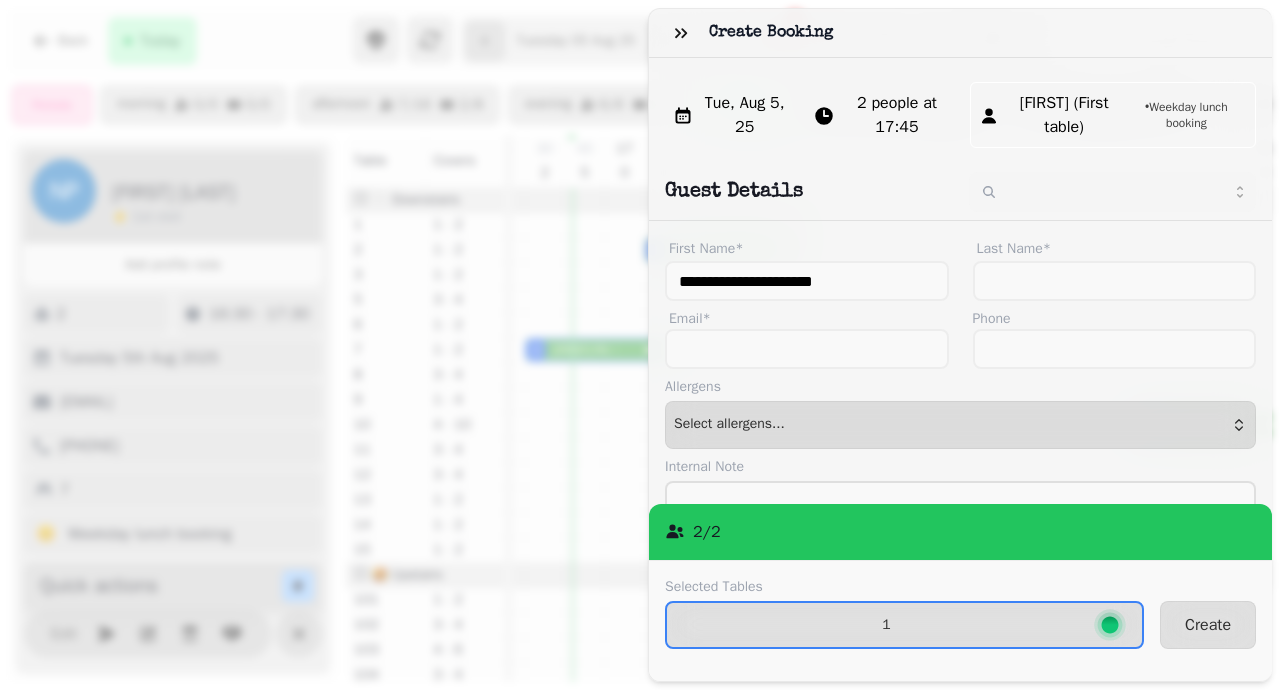 click on "Create" at bounding box center (1208, 625) 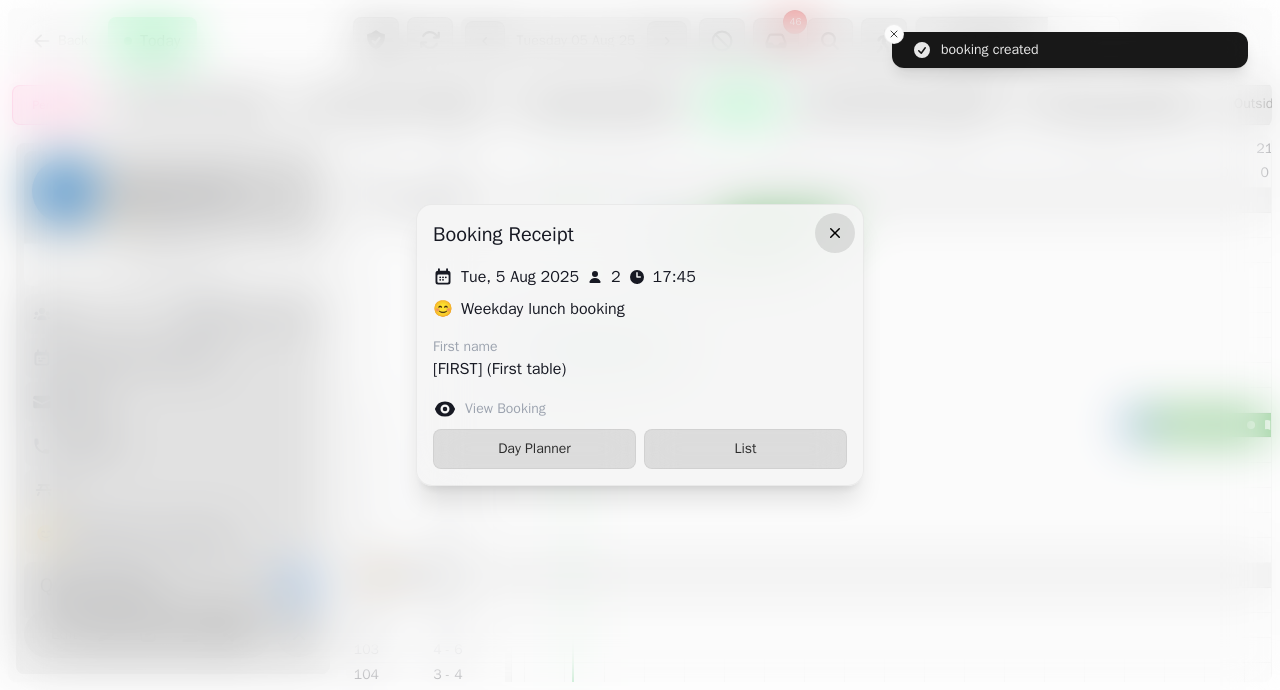 click 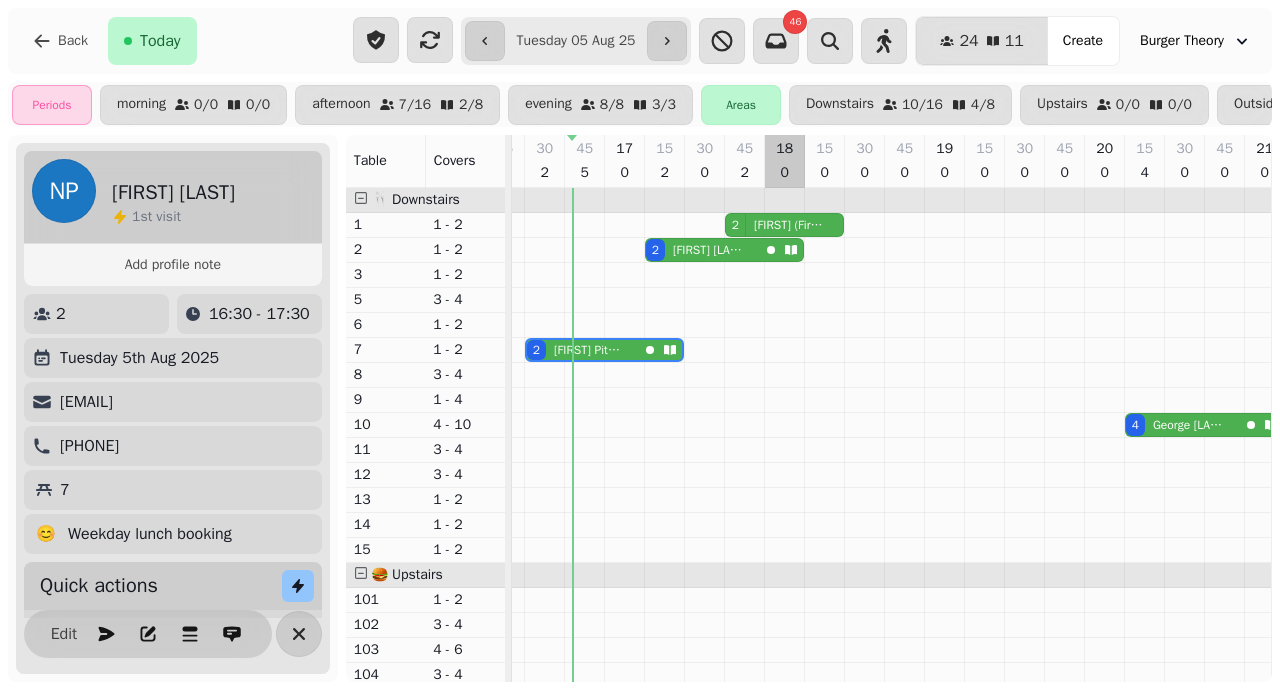 scroll, scrollTop: 0, scrollLeft: 726, axis: horizontal 